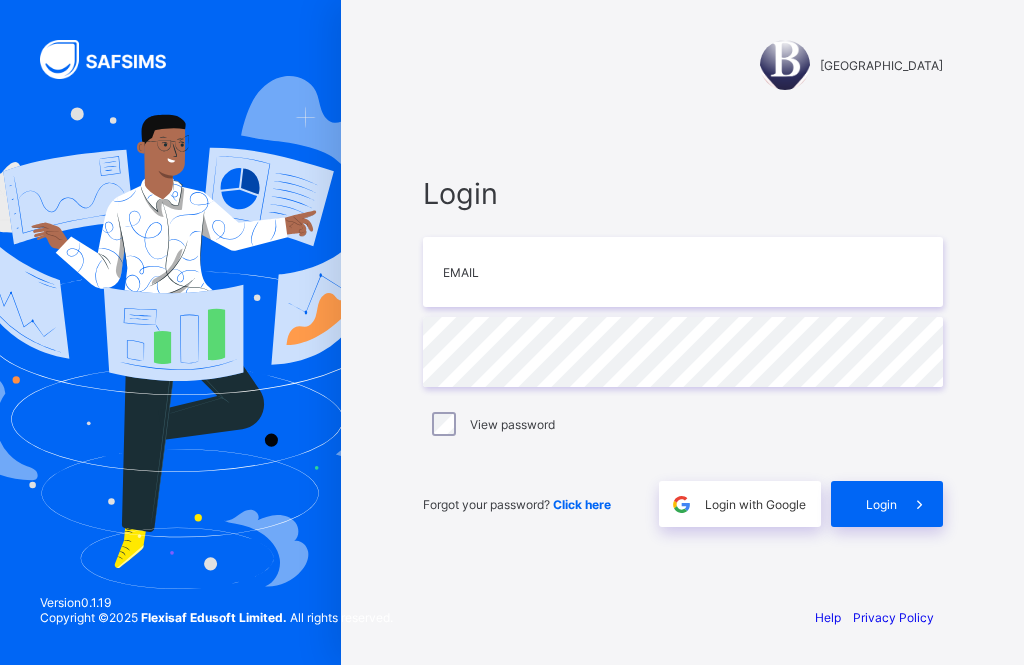 scroll, scrollTop: 0, scrollLeft: 0, axis: both 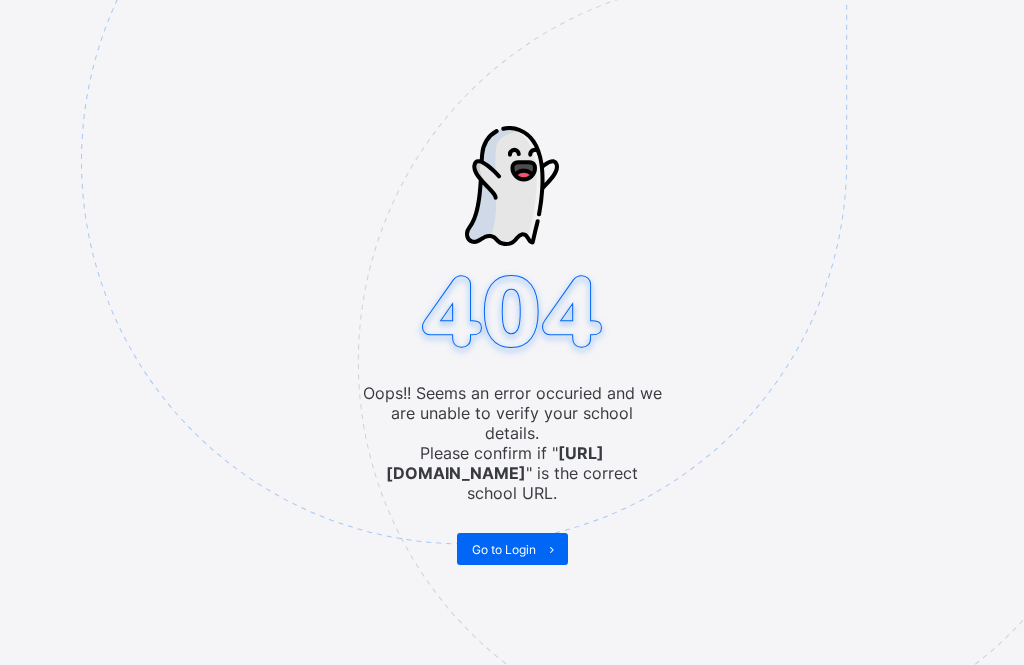 click on "Go to Login" at bounding box center [504, 549] 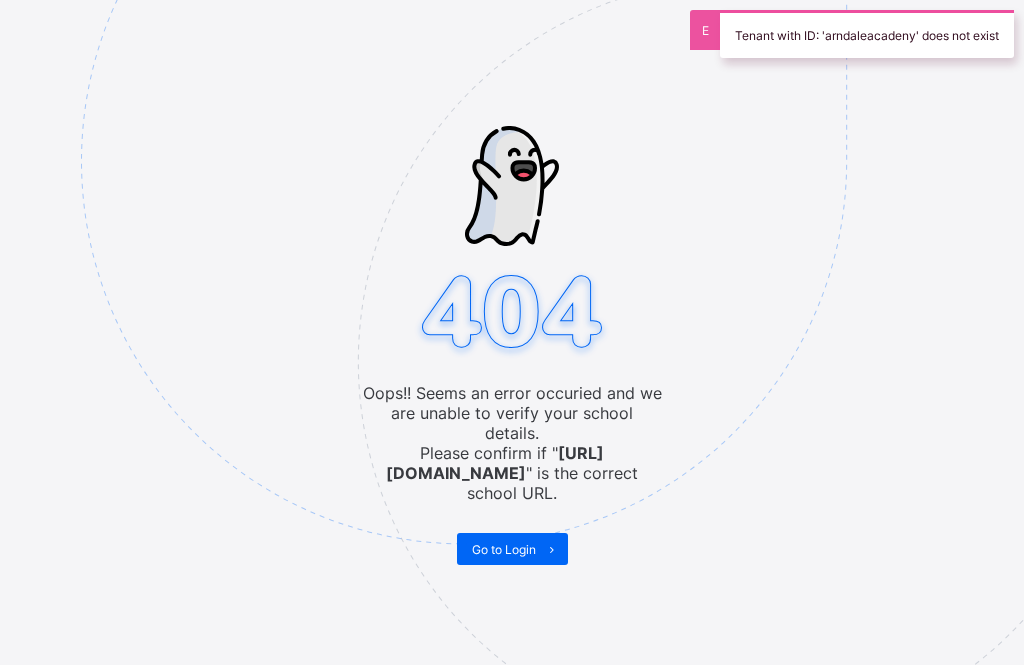 scroll, scrollTop: 0, scrollLeft: 0, axis: both 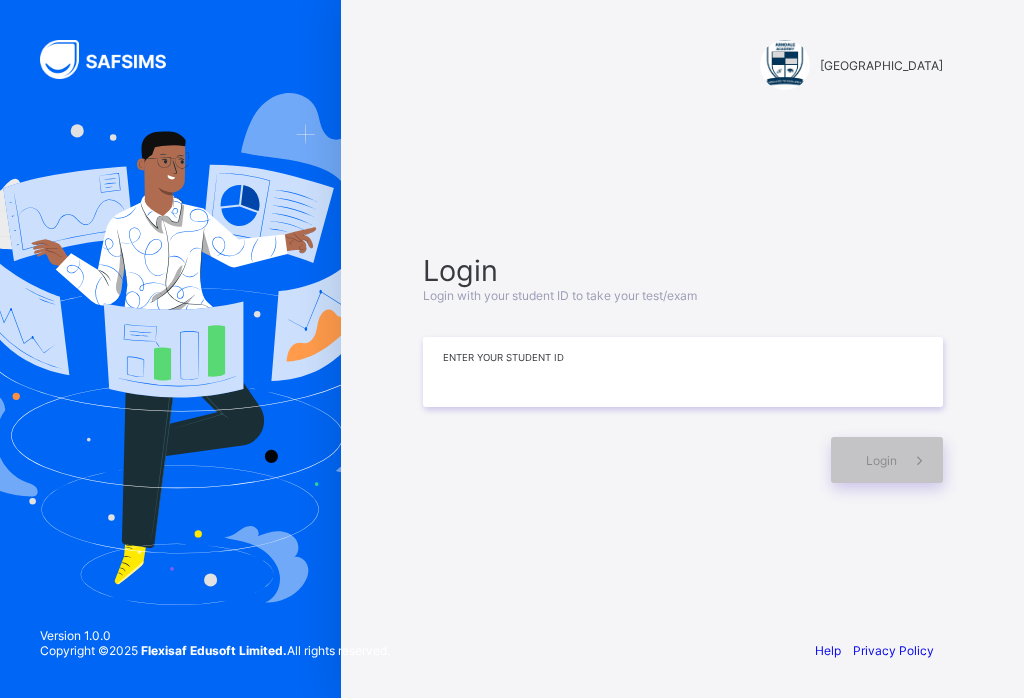 click at bounding box center (683, 372) 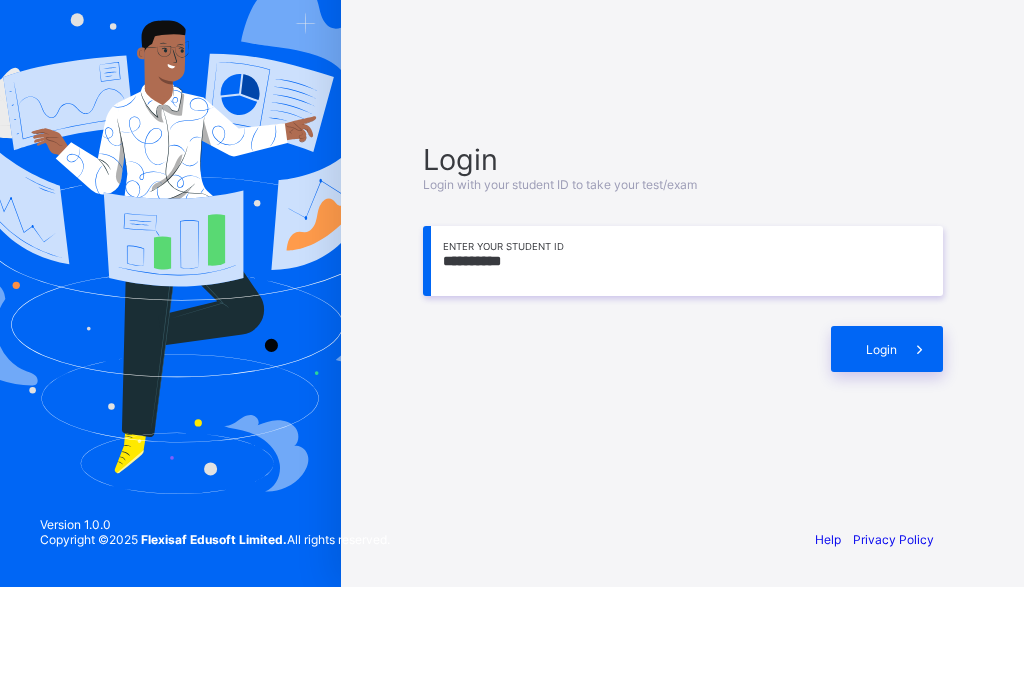 scroll, scrollTop: 31, scrollLeft: 0, axis: vertical 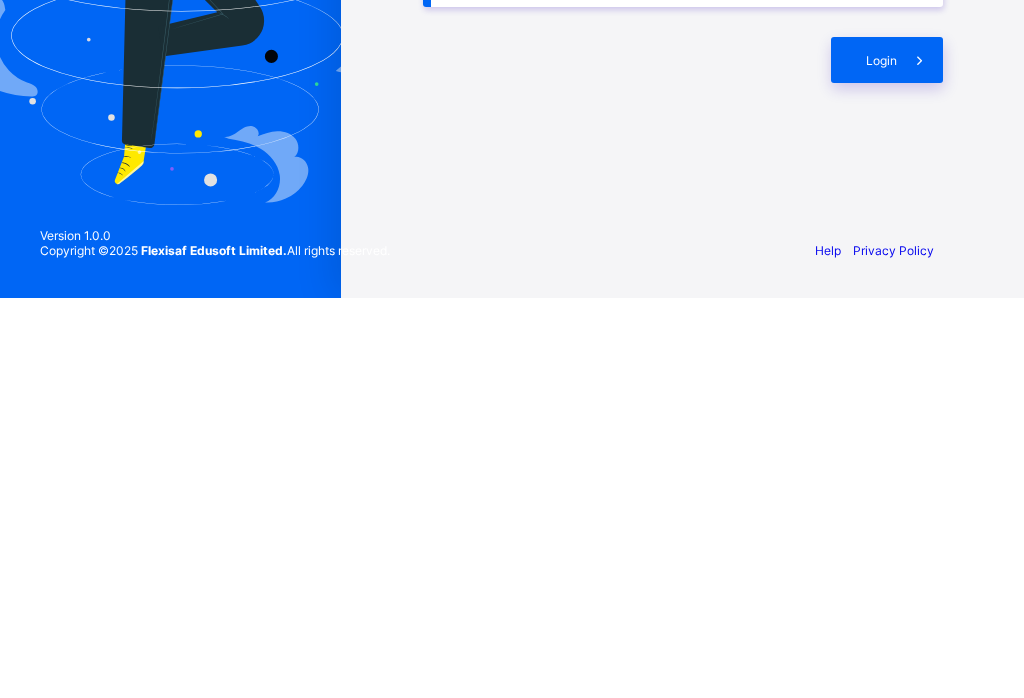 type on "**********" 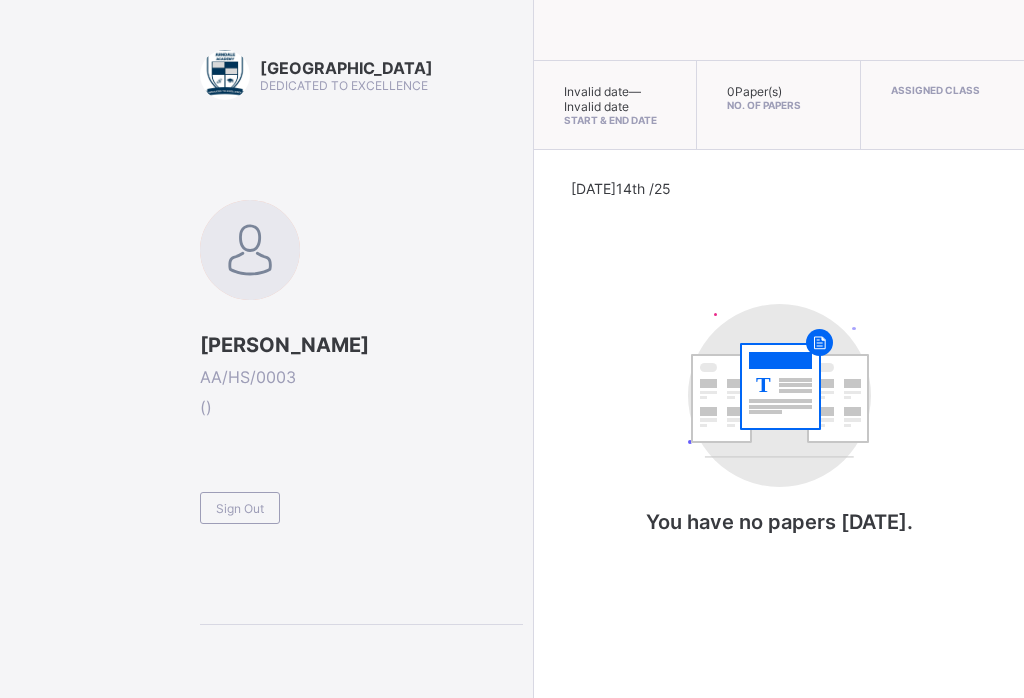 click on "( )" at bounding box center (361, 407) 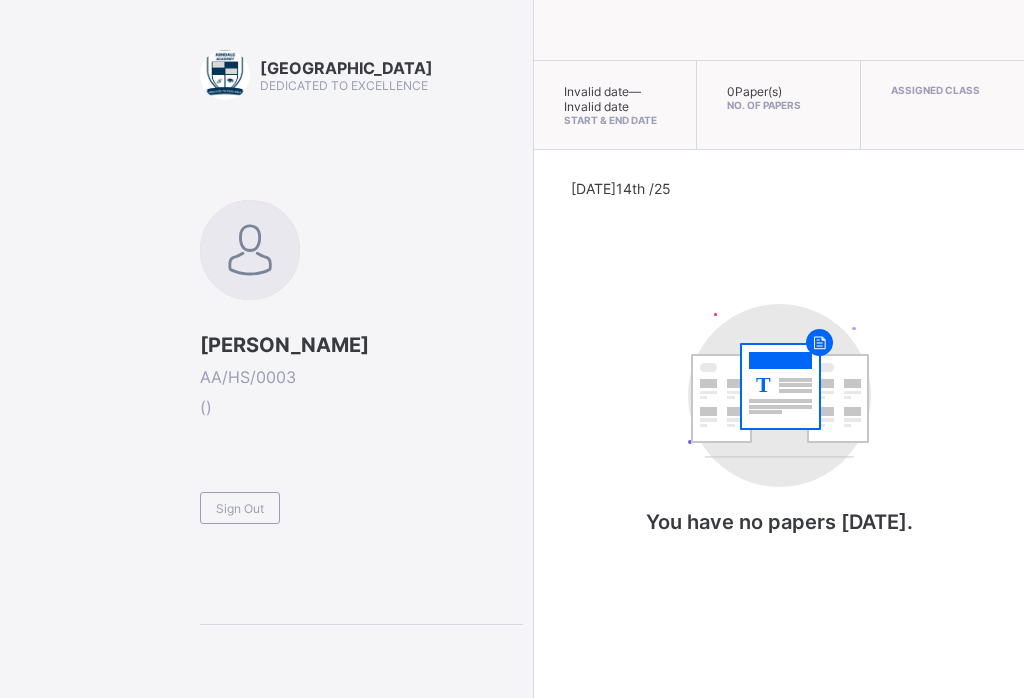 scroll, scrollTop: 0, scrollLeft: 0, axis: both 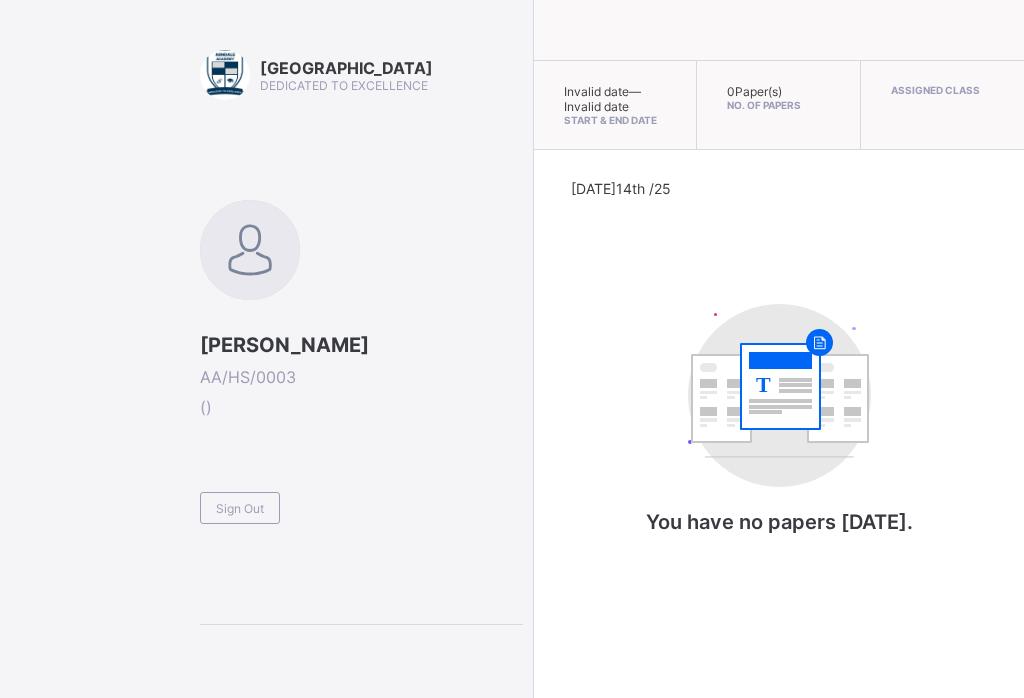 click on "Sign Out" at bounding box center (240, 508) 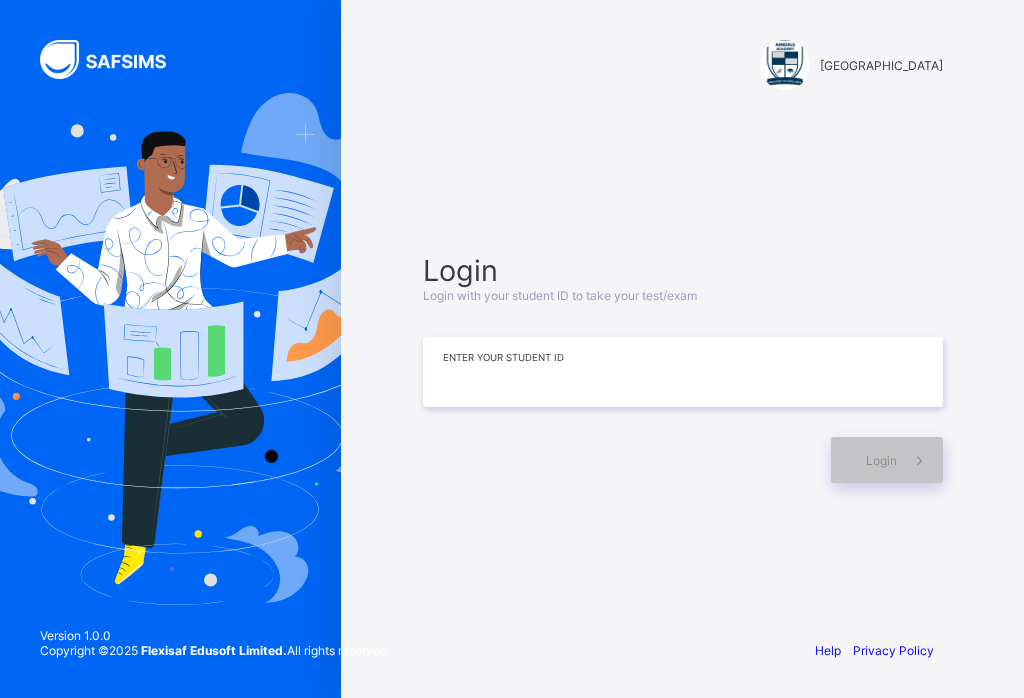 click at bounding box center [683, 372] 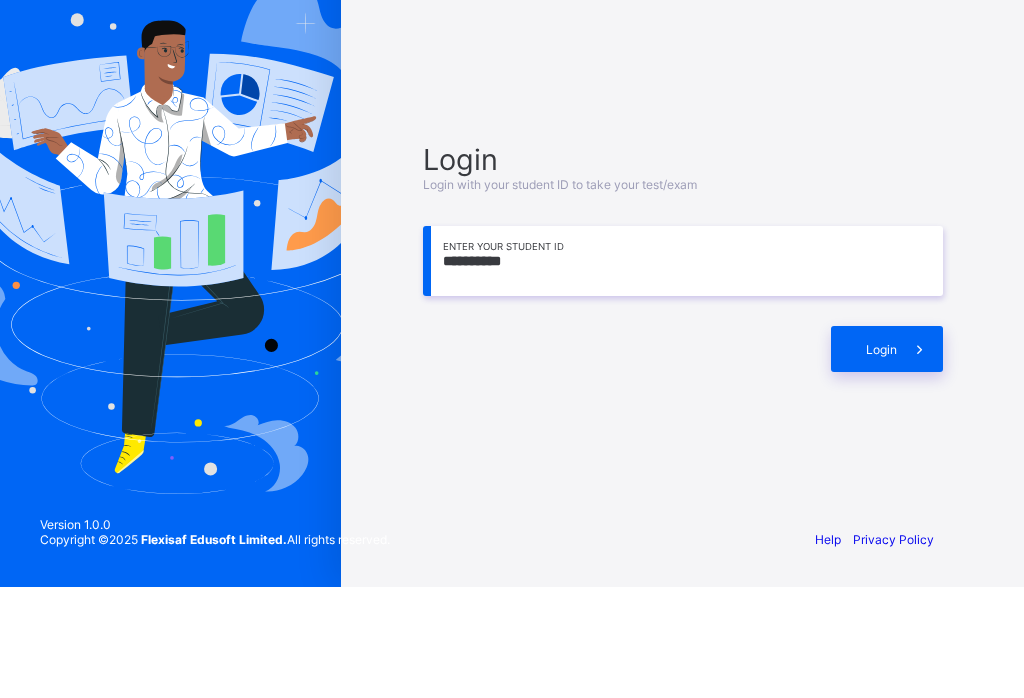 type on "**********" 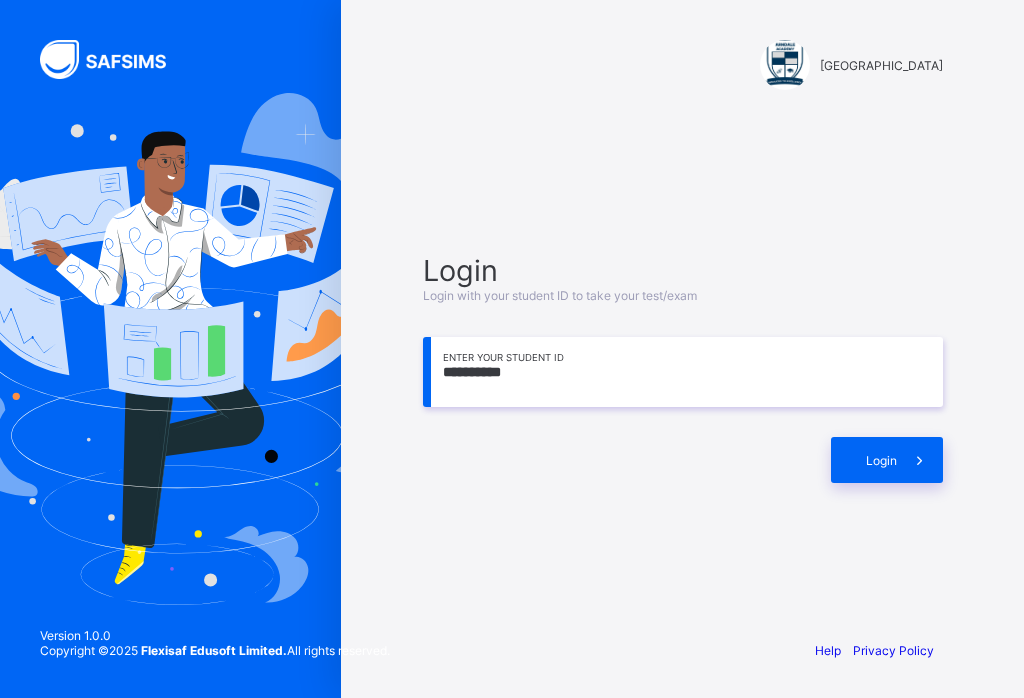 click at bounding box center (920, 460) 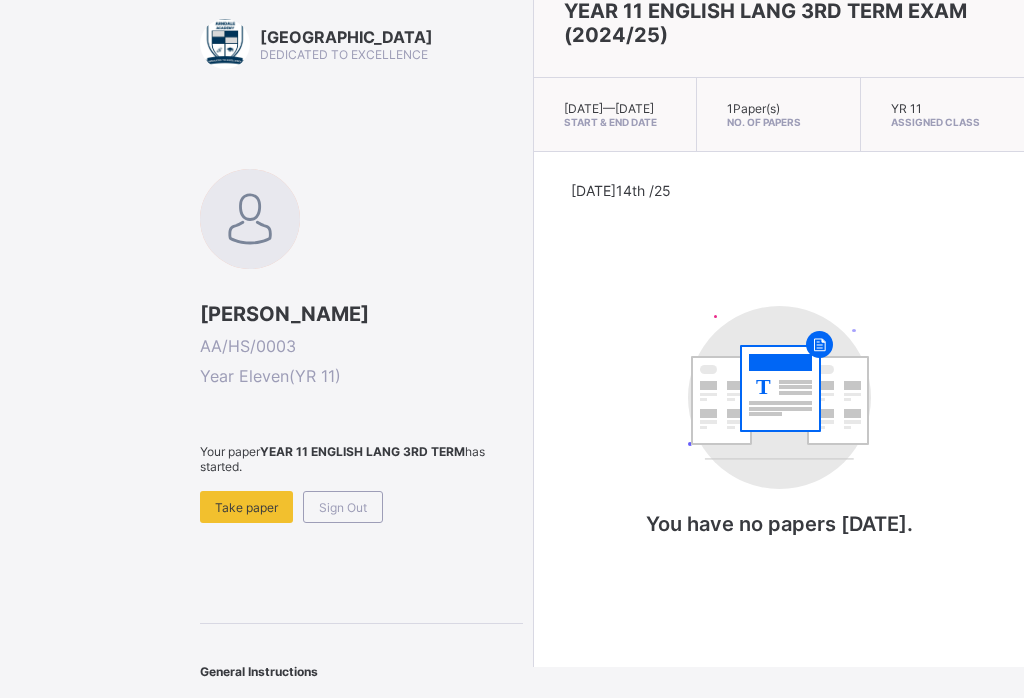 click on "Take paper" at bounding box center (246, 507) 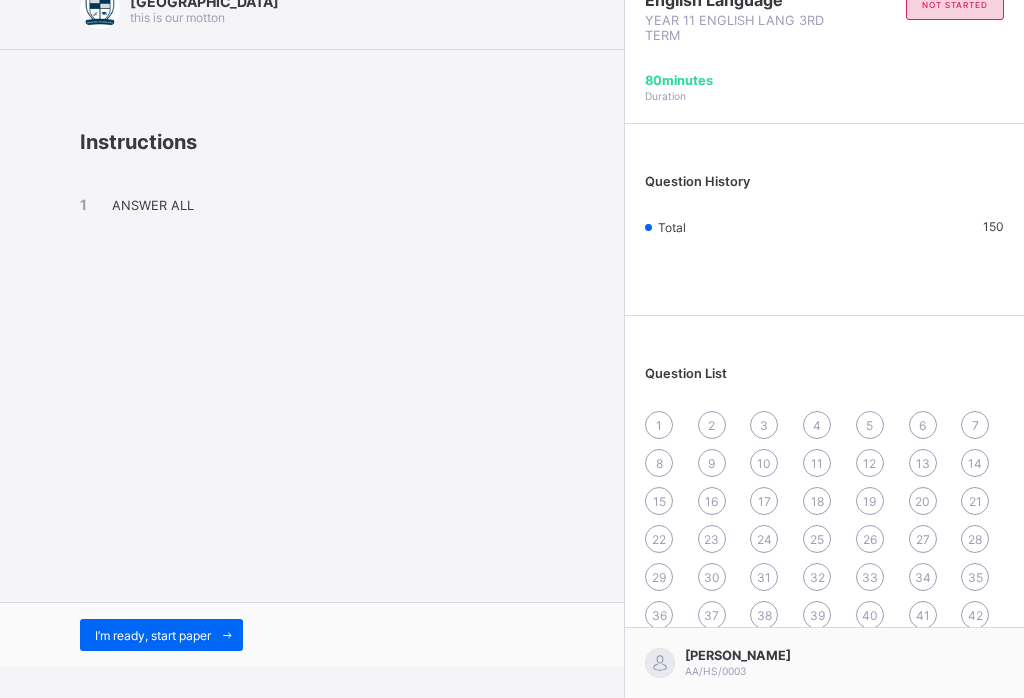 click on "I’m ready, start paper" at bounding box center [312, 634] 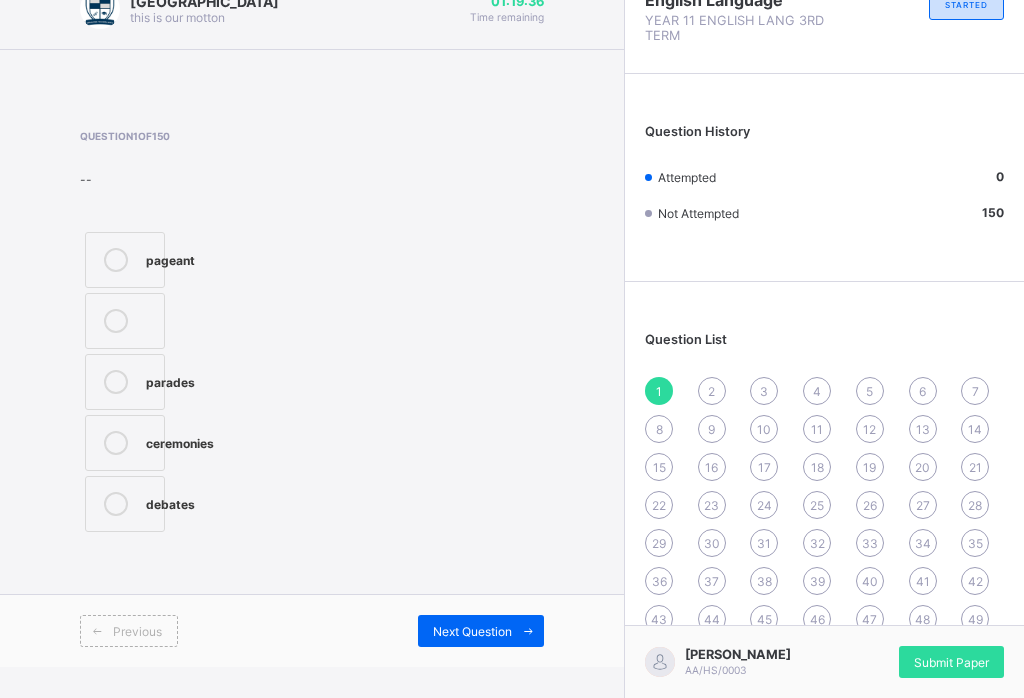 scroll, scrollTop: 0, scrollLeft: 0, axis: both 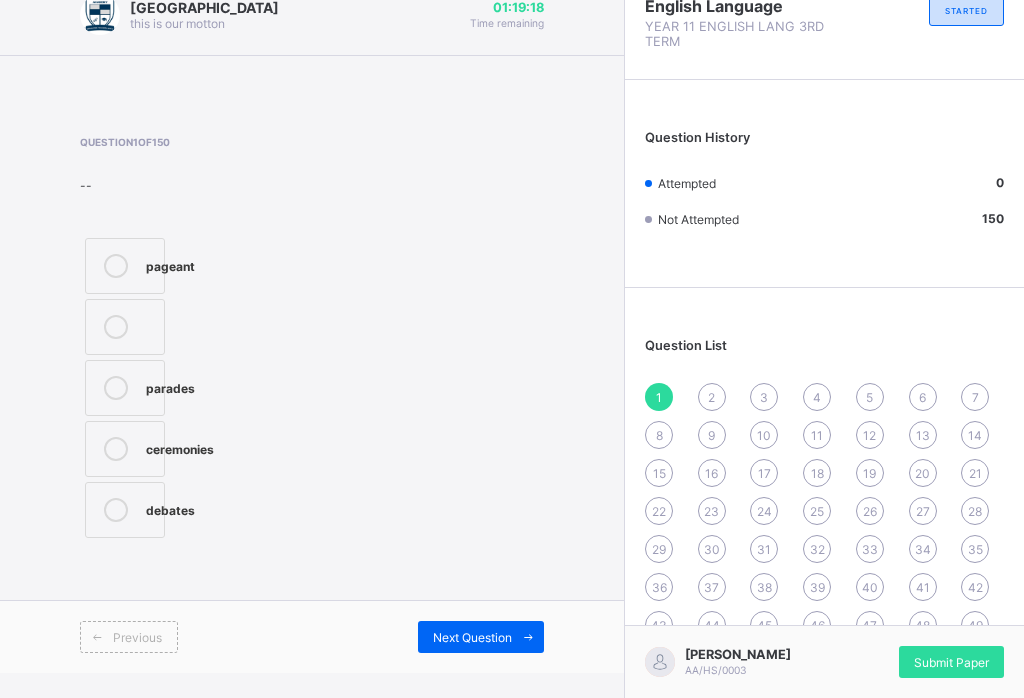 click on "16" at bounding box center [711, 473] 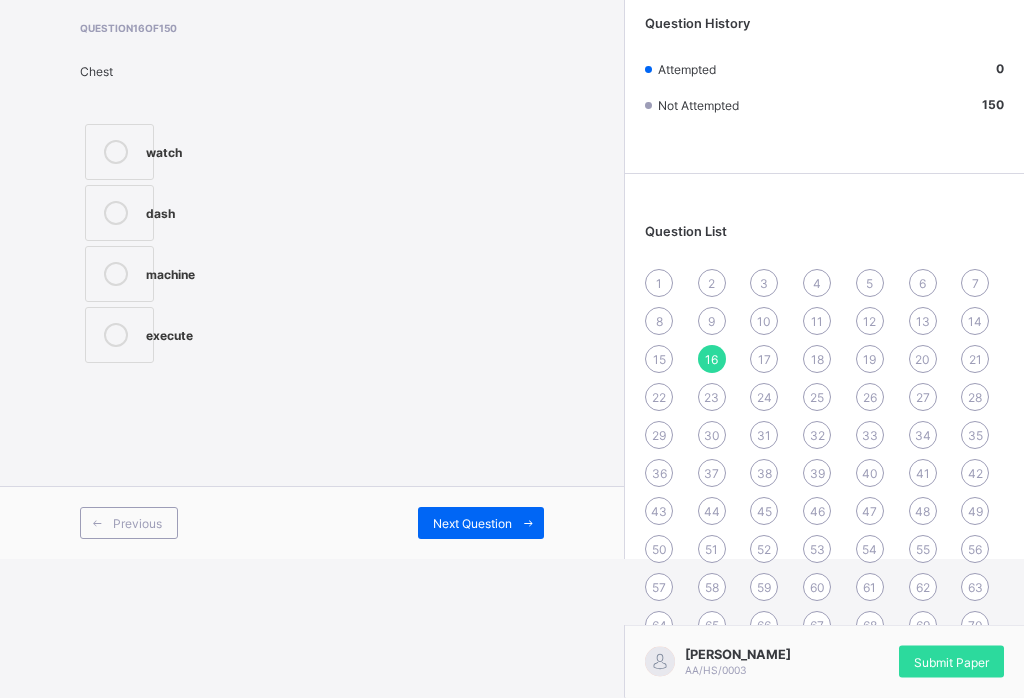 scroll, scrollTop: 139, scrollLeft: 0, axis: vertical 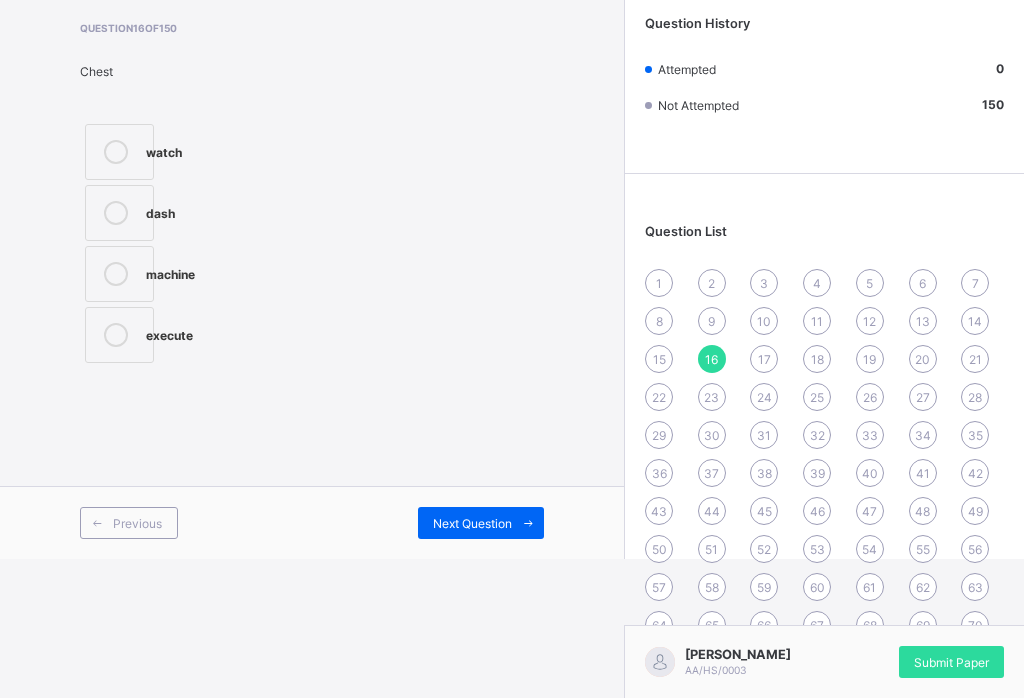 click on "17" at bounding box center (764, 359) 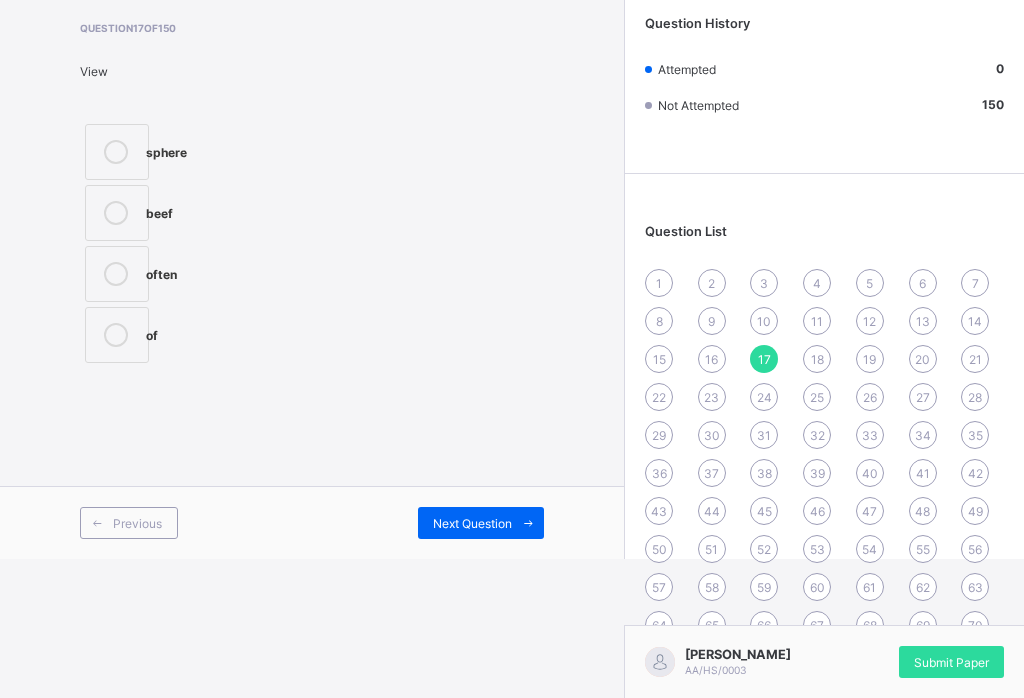 click on "18" at bounding box center (817, 359) 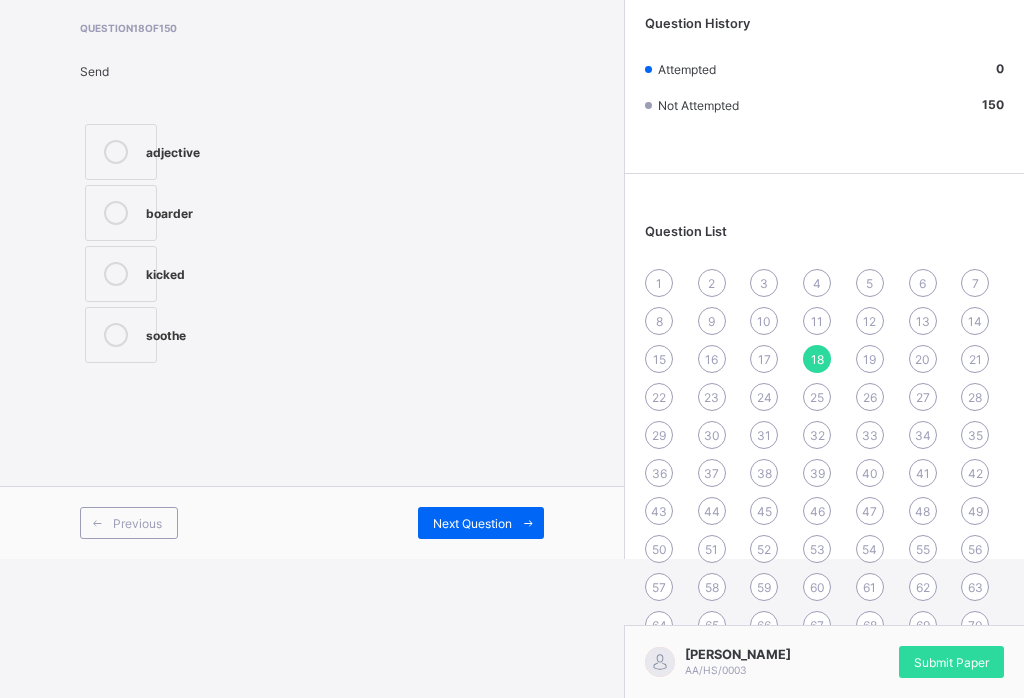 click on "19" at bounding box center [870, 359] 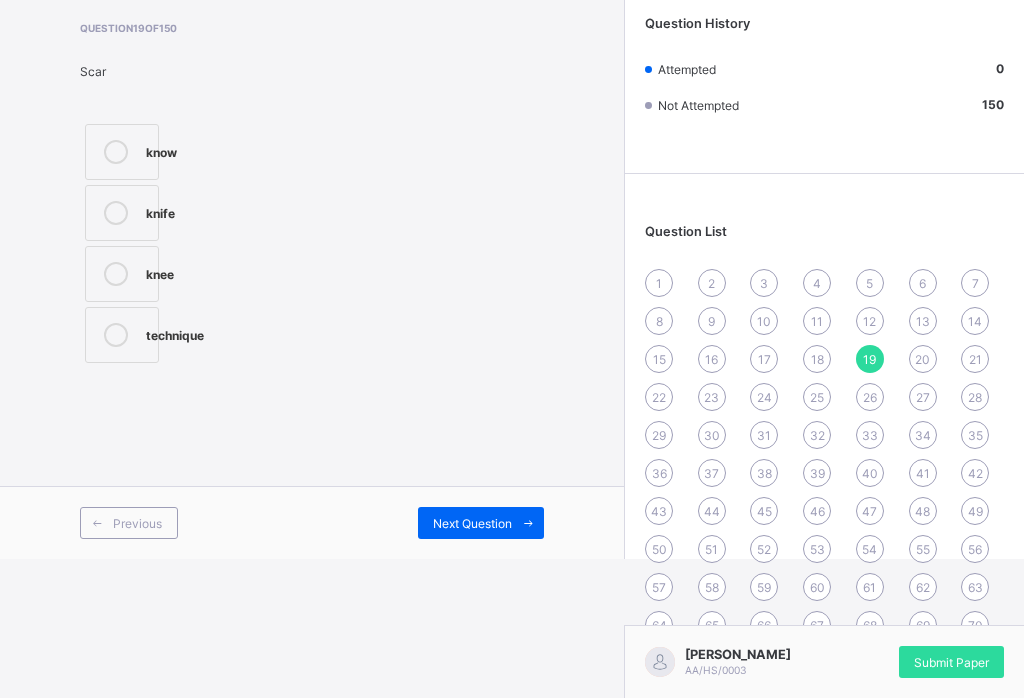 click on "21" at bounding box center [975, 359] 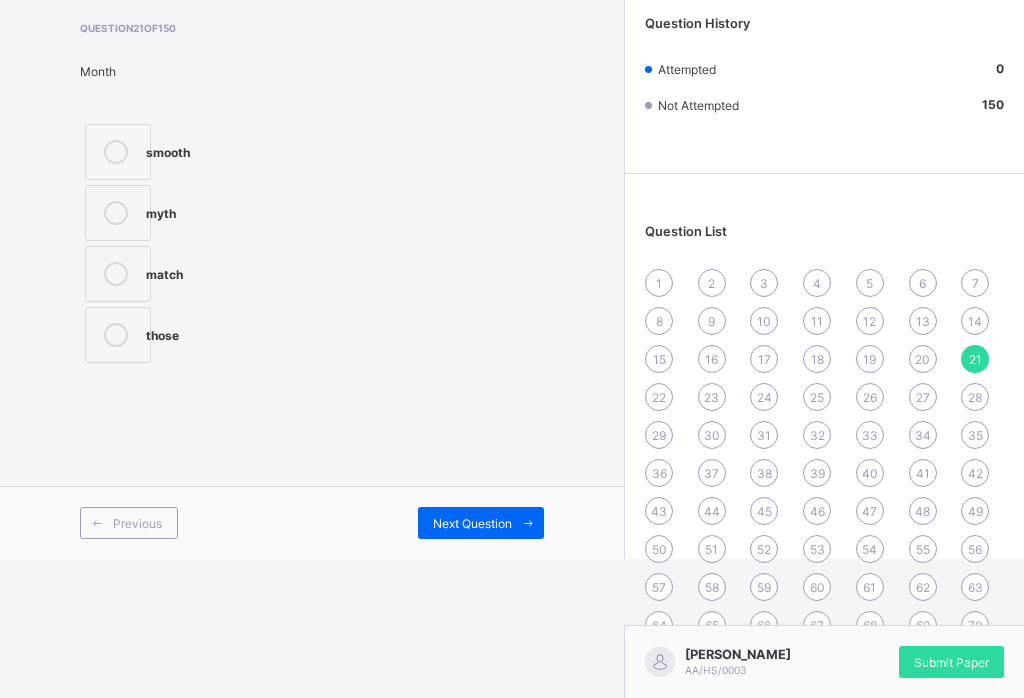 click on "1" at bounding box center (659, 283) 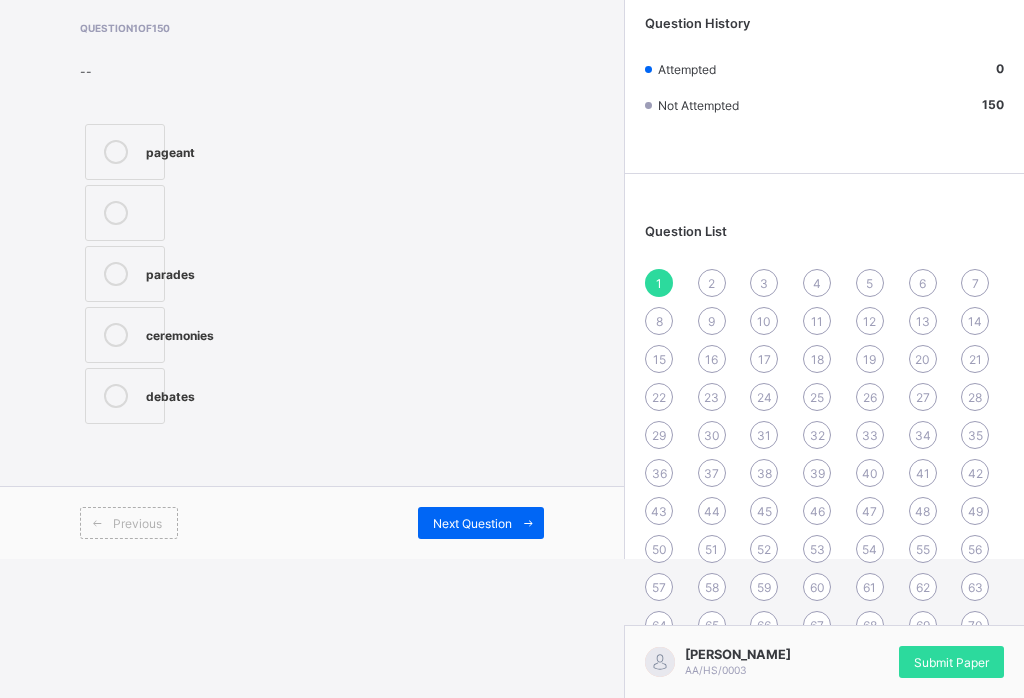 click on "2" at bounding box center [712, 283] 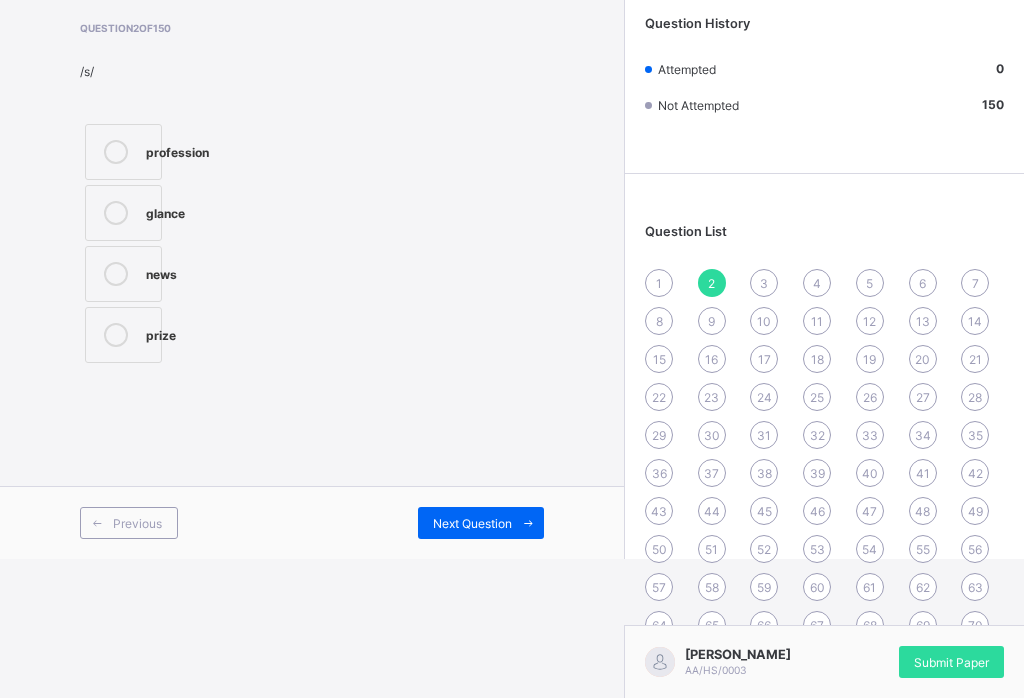 click on "3" at bounding box center [764, 283] 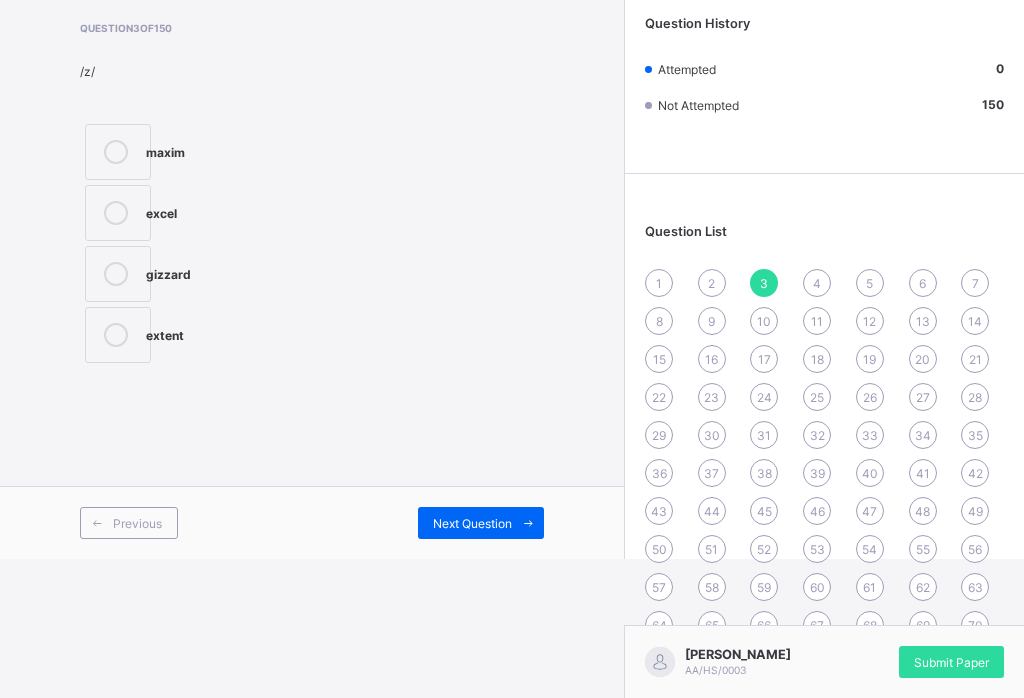 click on "3" at bounding box center [764, 283] 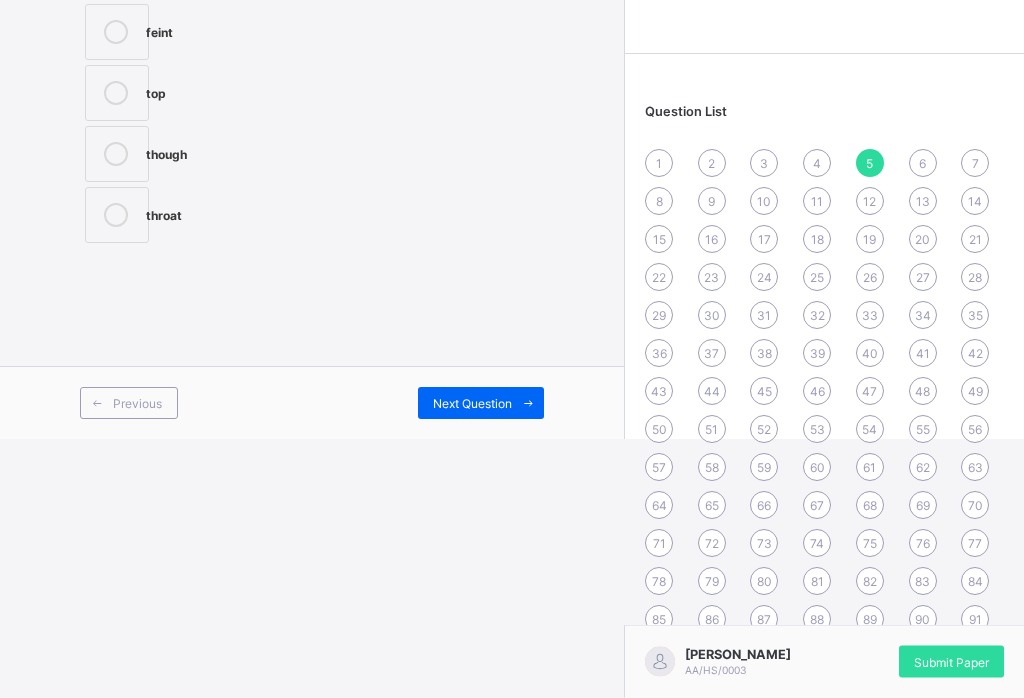 scroll, scrollTop: 260, scrollLeft: 0, axis: vertical 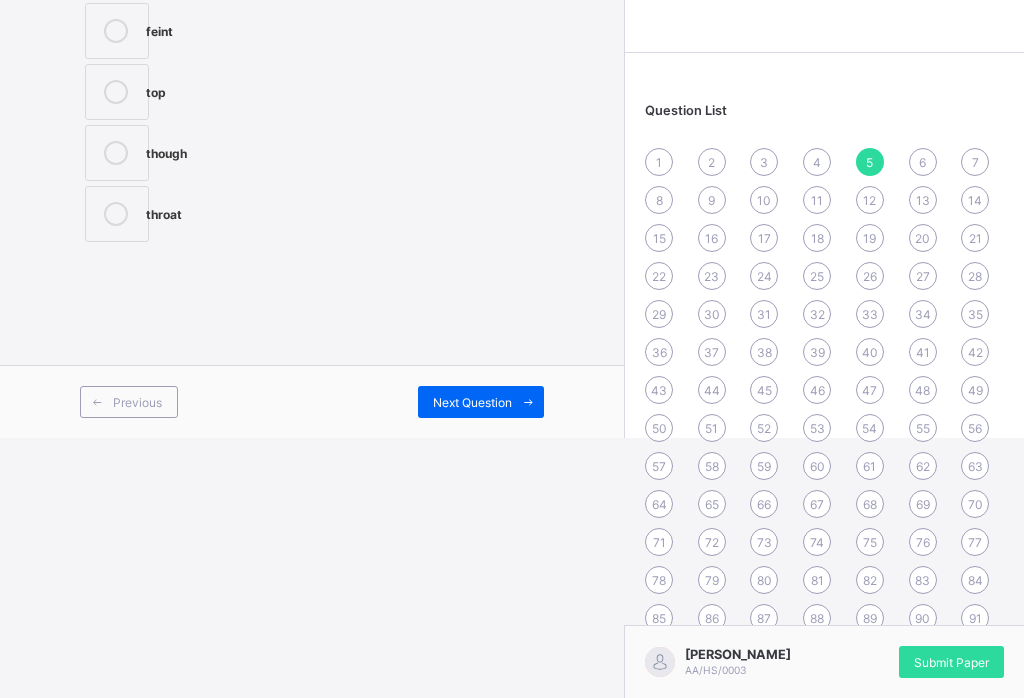 click on "60" at bounding box center (817, 466) 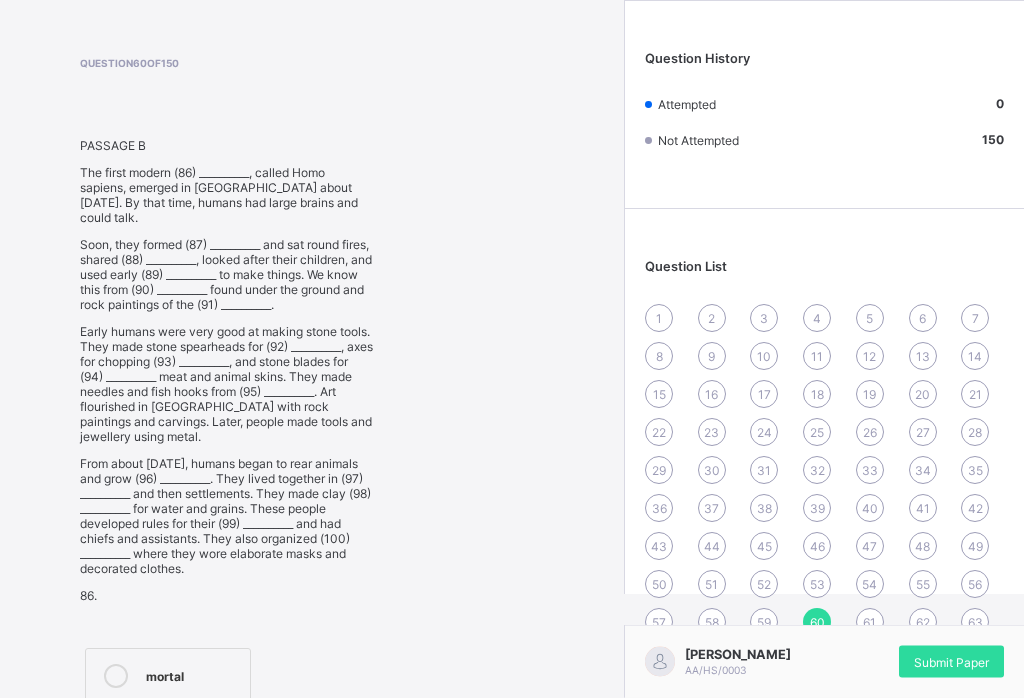 scroll, scrollTop: 104, scrollLeft: 0, axis: vertical 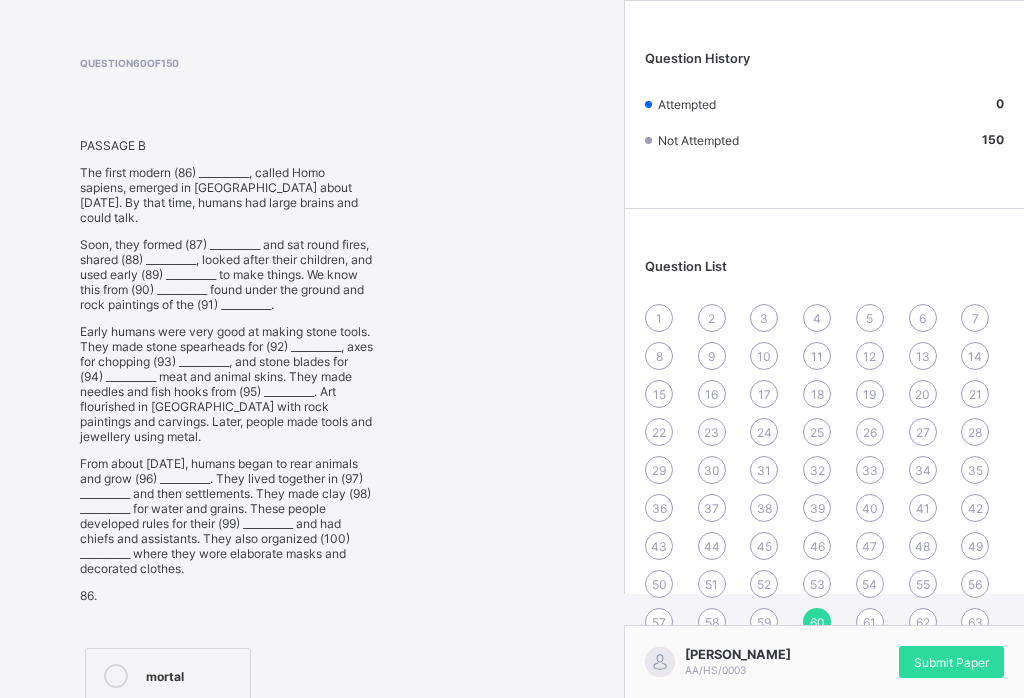 click on "59" at bounding box center (764, 622) 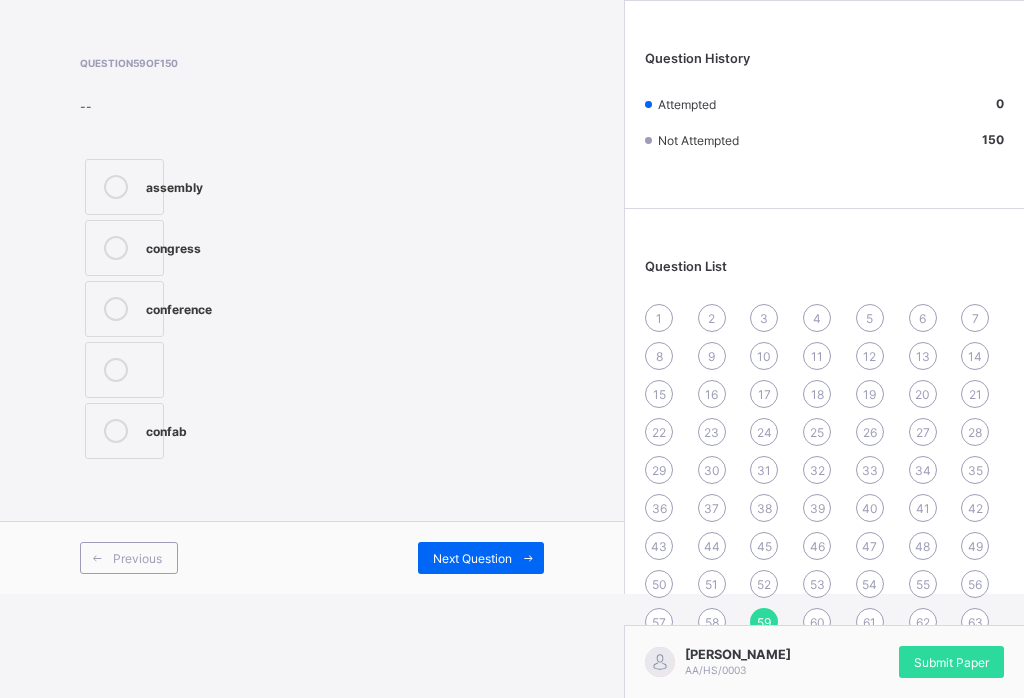 click on "59" at bounding box center [764, 622] 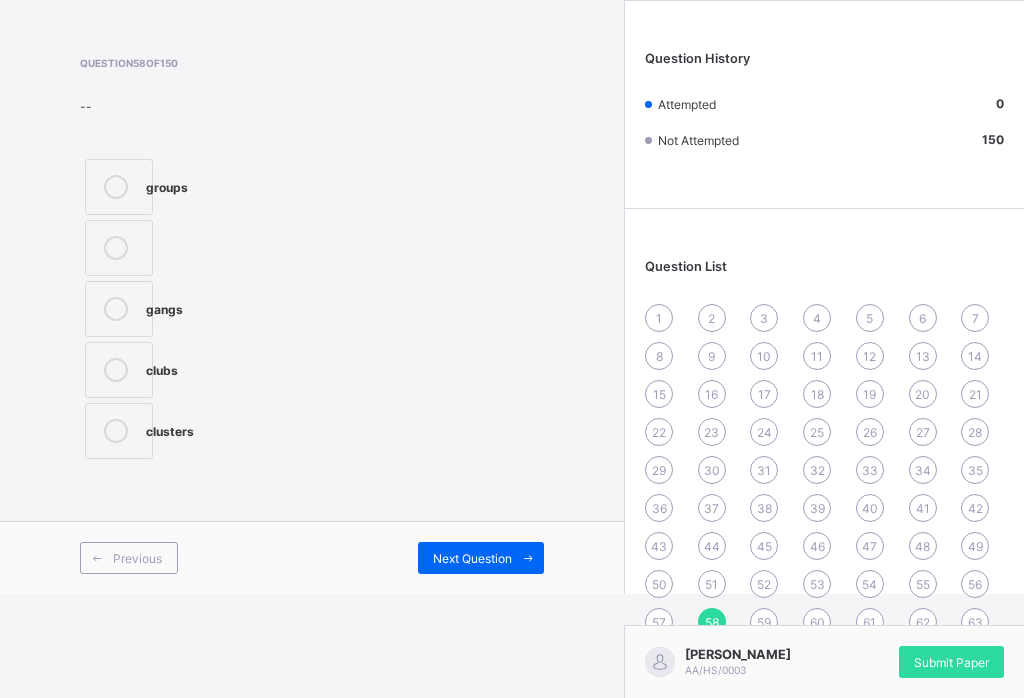 click on "57" at bounding box center (659, 622) 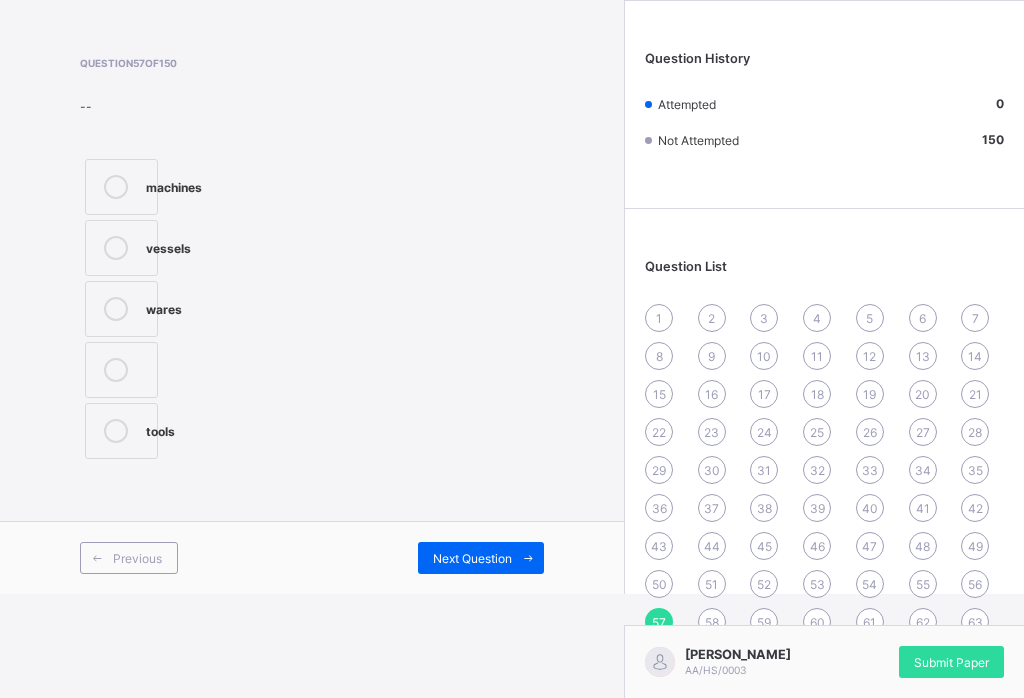 click on "56" at bounding box center (975, 584) 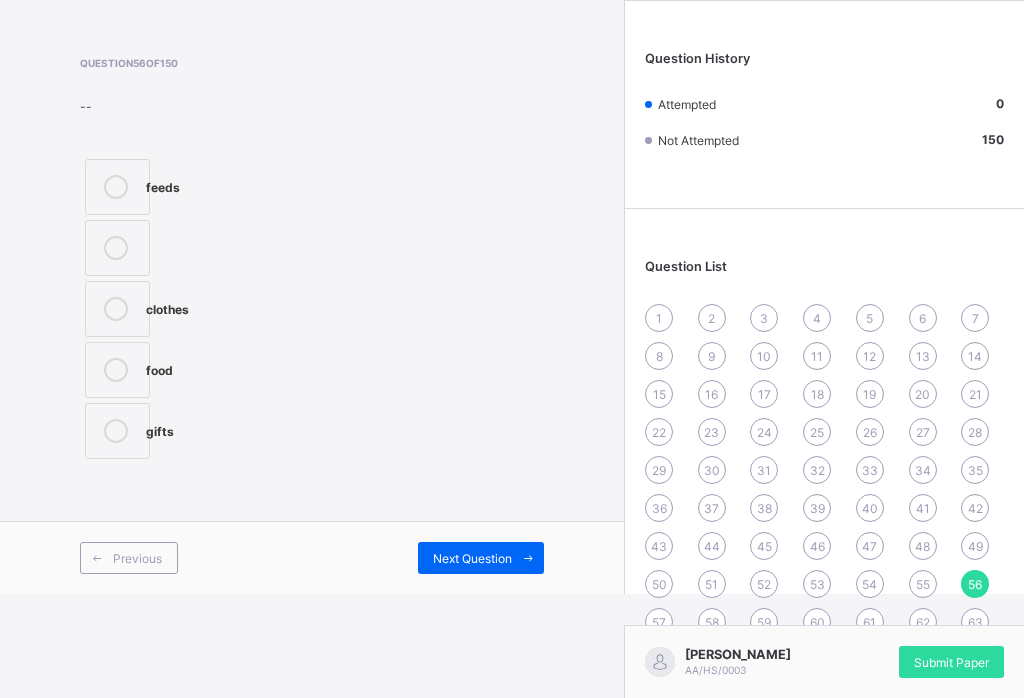 click on "55" at bounding box center [923, 584] 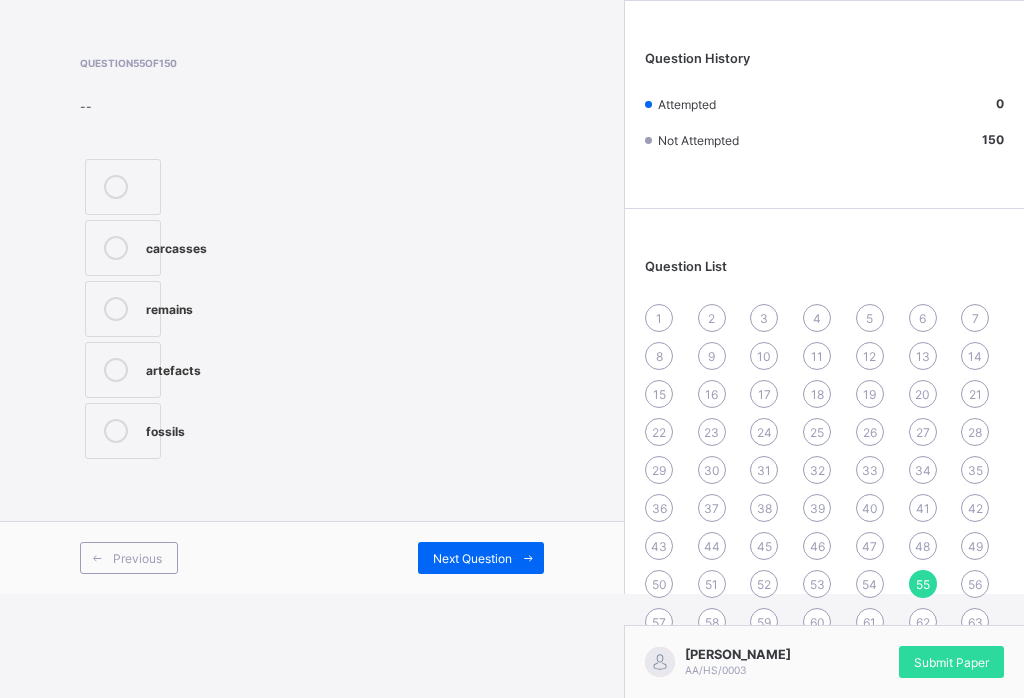 click on "53" at bounding box center [817, 584] 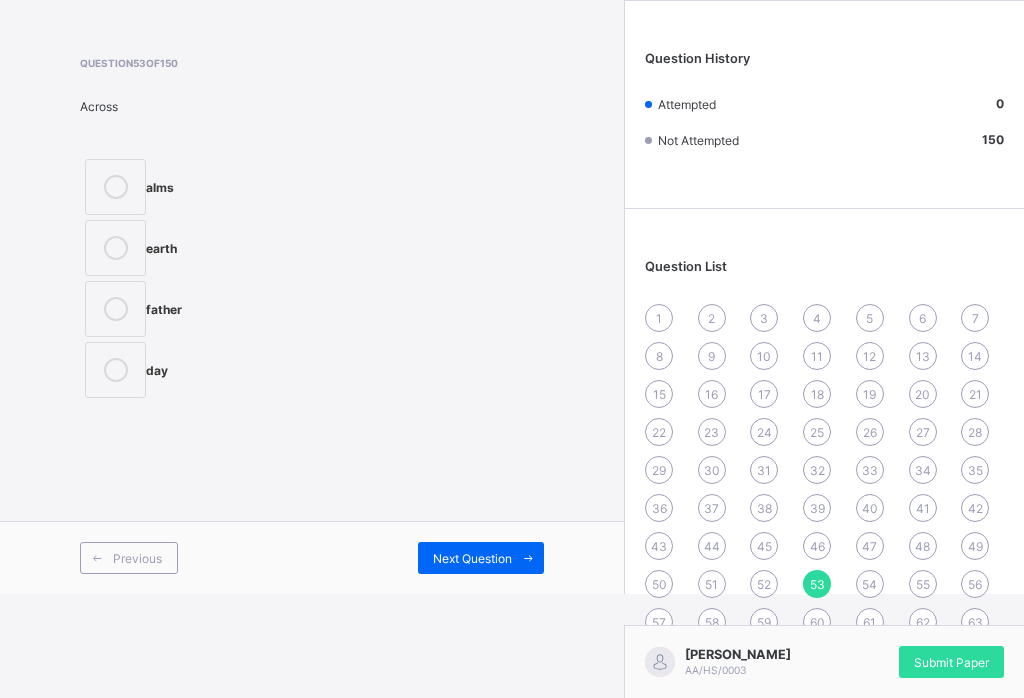 click on "52" at bounding box center [764, 584] 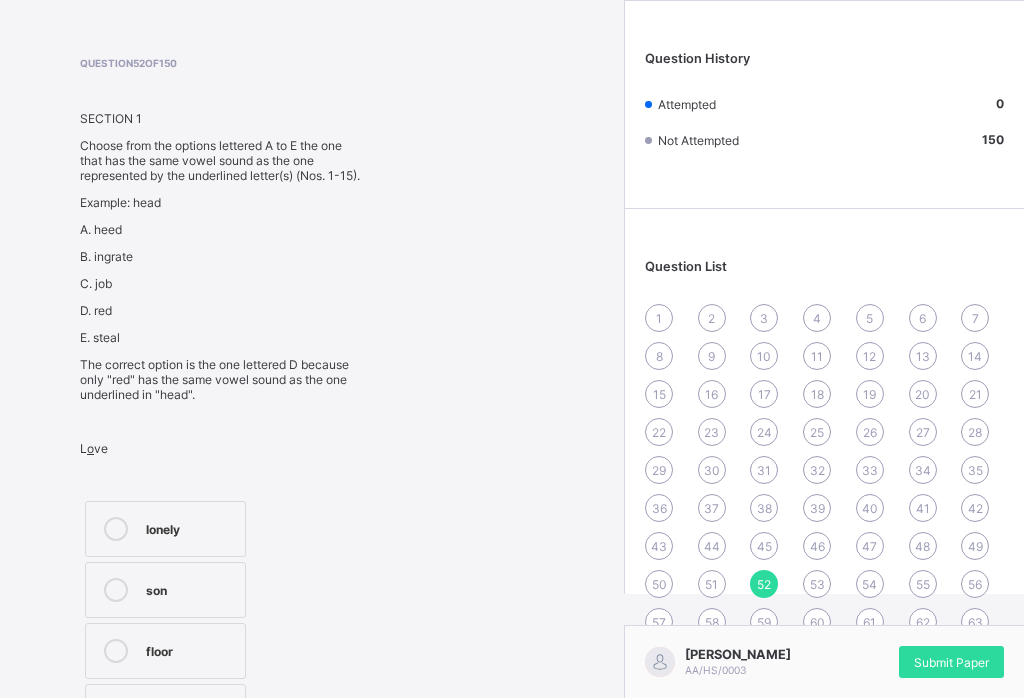 click on "51" at bounding box center [711, 584] 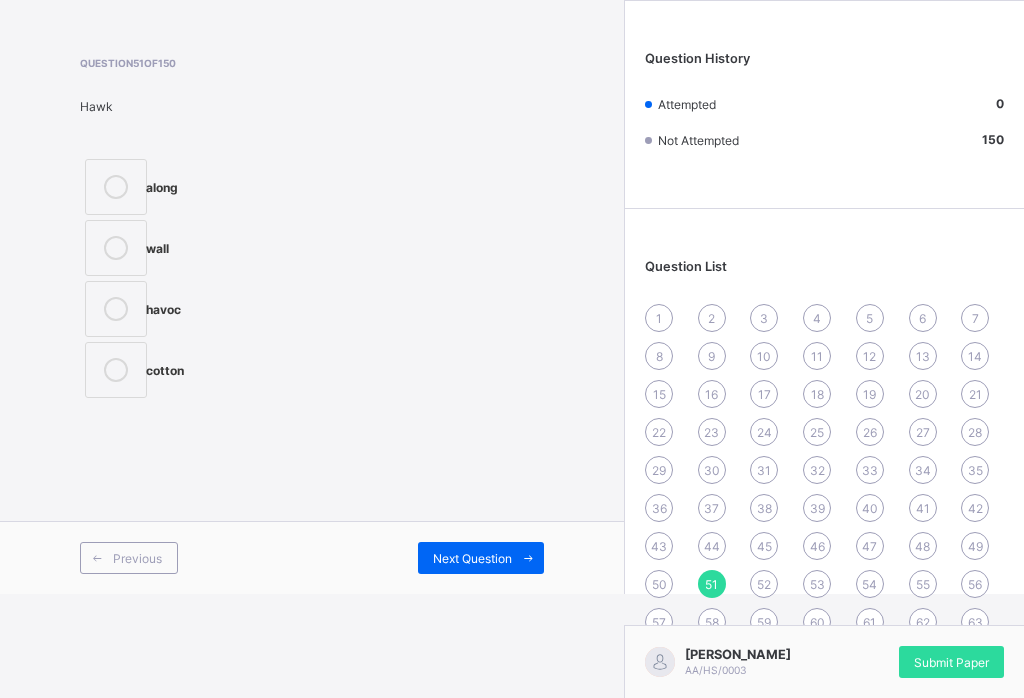 click on "52" at bounding box center [764, 584] 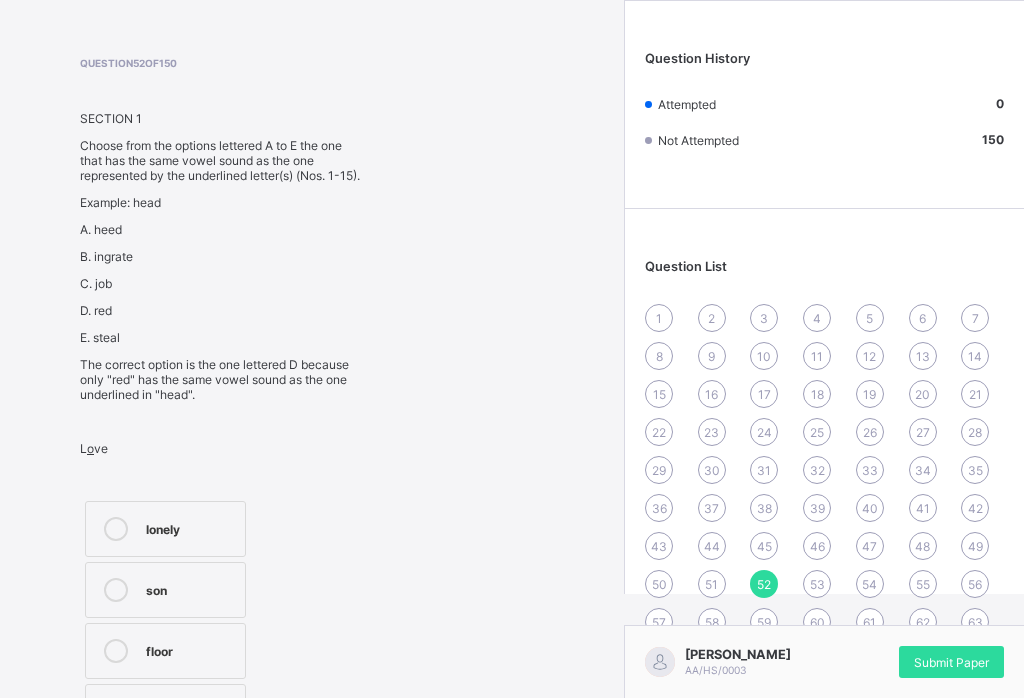 click on "50" at bounding box center [659, 584] 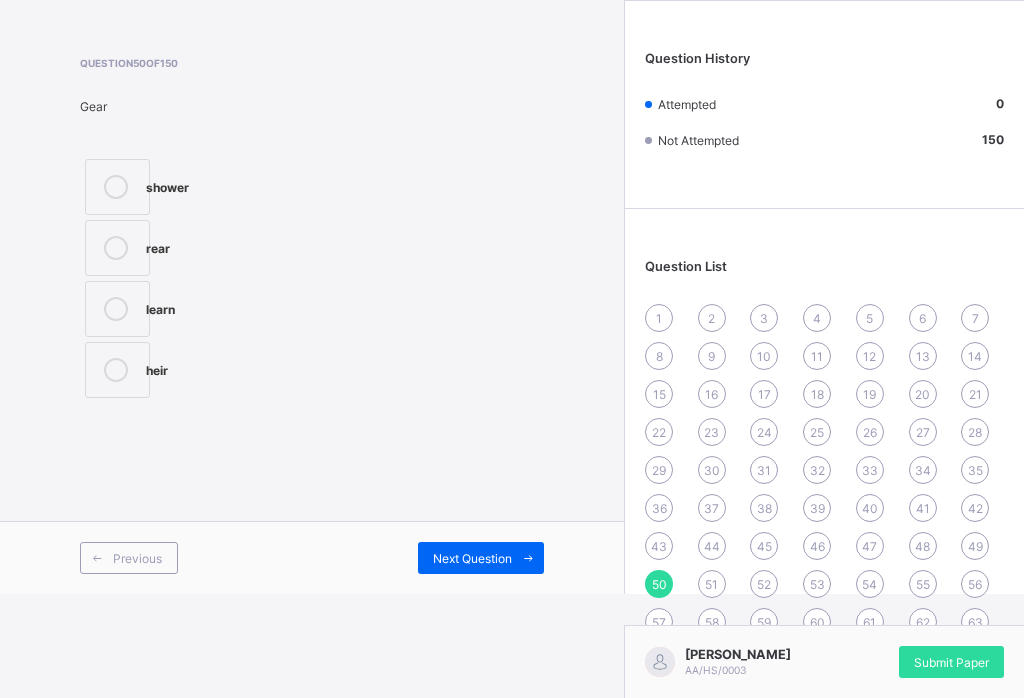 click on "1 2 3 4 5 6 7 8 9 10 11 12 13 14 15 16 17 18 19 20 21 22 23 24 25 26 27 28 29 30 31 32 33 34 35 36 37 38 39 40 41 42 43 44 45 46 47 48 49 50 51 52 53 54 55 56 57 58 59 60 61 62 63 64 65 66 67 68 69 70 71 72 73 74 75 76 77 78 79 80 81 82 83 84 85 86 87 88 89 90 91 92 93 94 95 96 97 98 99 100 101 102 103 104 105 106 107 108 109 110 111 112 113 114 115 116 117 118 119 120 121 122 123 124 125 126 127 128 129 130 131 132 133 134 135 136 137 138 139 140 141 142 143 144 145 146 147 148 149 150" at bounding box center [824, 717] 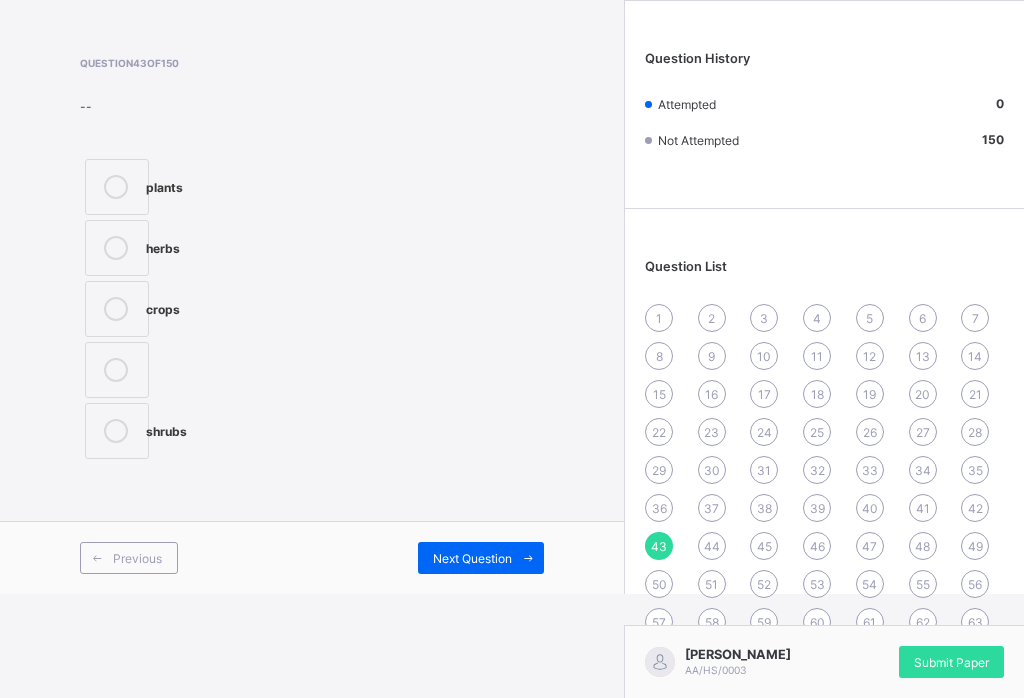 click on "49" at bounding box center (975, 546) 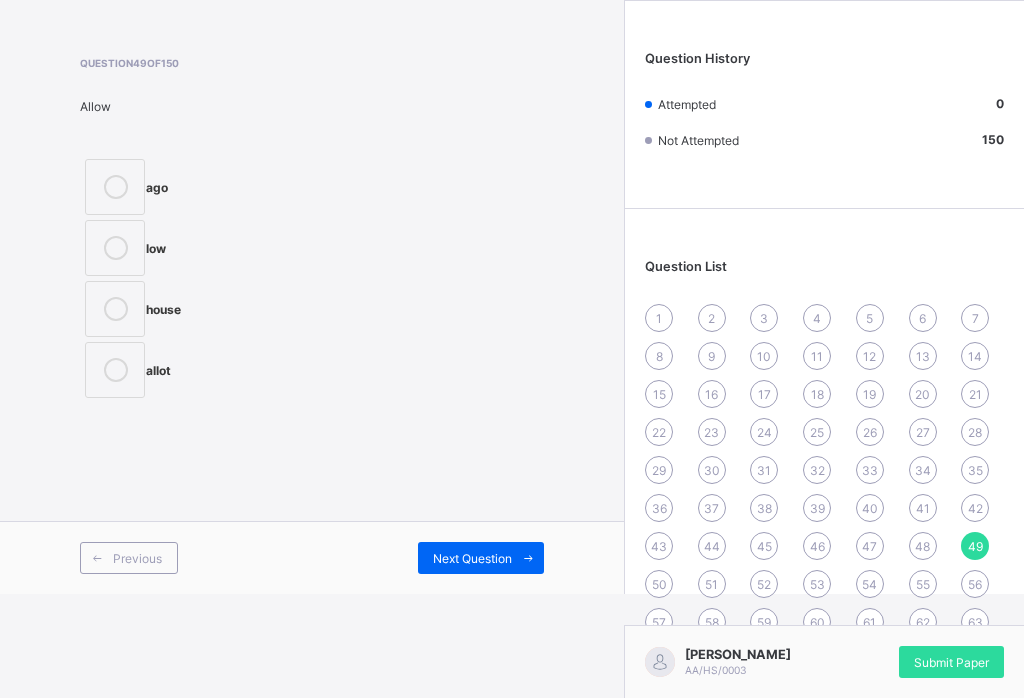 click on "1 2 3 4 5 6 7 8 9 10 11 12 13 14 15 16 17 18 19 20 21 22 23 24 25 26 27 28 29 30 31 32 33 34 35 36 37 38 39 40 41 42 43 44 45 46 47 48 49 50 51 52 53 54 55 56 57 58 59 60 61 62 63 64 65 66 67 68 69 70 71 72 73 74 75 76 77 78 79 80 81 82 83 84 85 86 87 88 89 90 91 92 93 94 95 96 97 98 99 100 101 102 103 104 105 106 107 108 109 110 111 112 113 114 115 116 117 118 119 120 121 122 123 124 125 126 127 128 129 130 131 132 133 134 135 136 137 138 139 140 141 142 143 144 145 146 147 148 149 150" at bounding box center [824, 717] 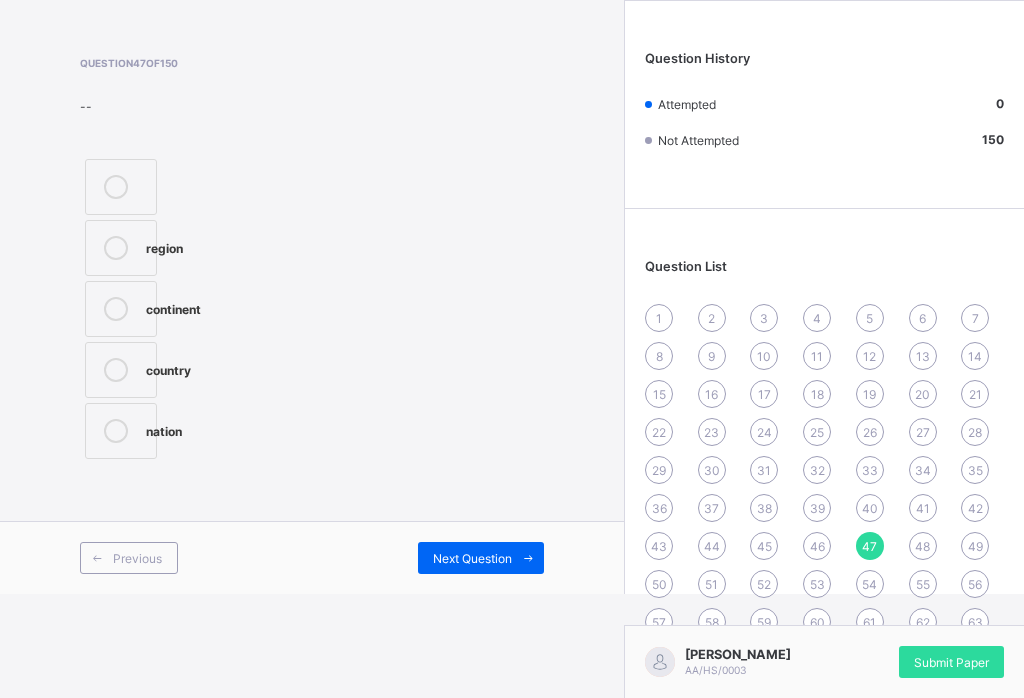 click on "35" at bounding box center (975, 470) 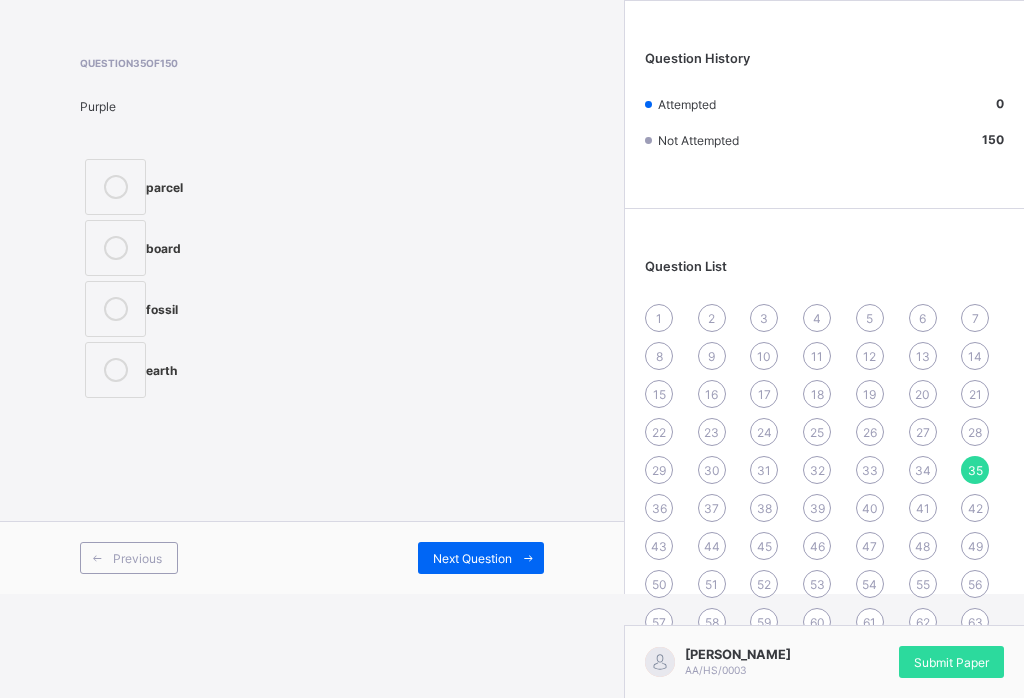click on "42" at bounding box center (975, 508) 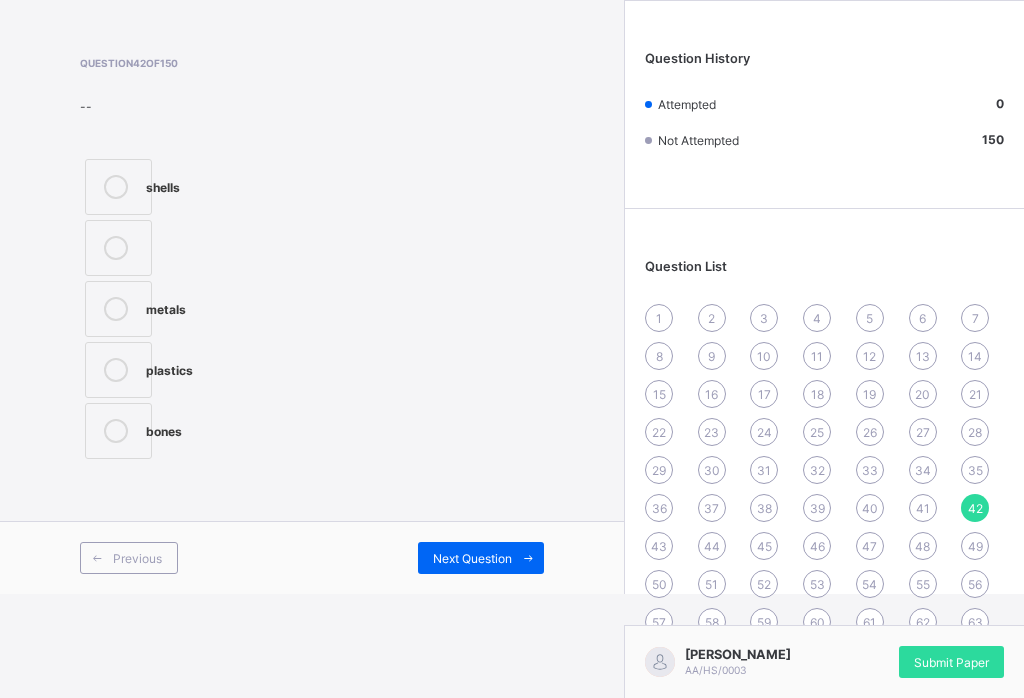 click on "19" at bounding box center (869, 394) 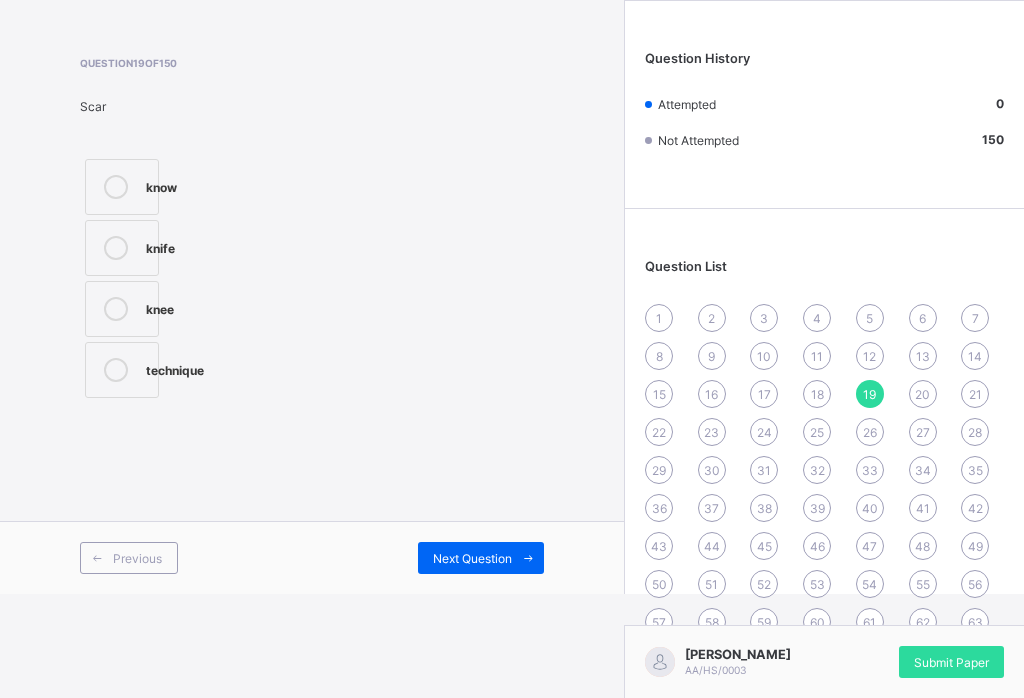 click on "18" at bounding box center [817, 394] 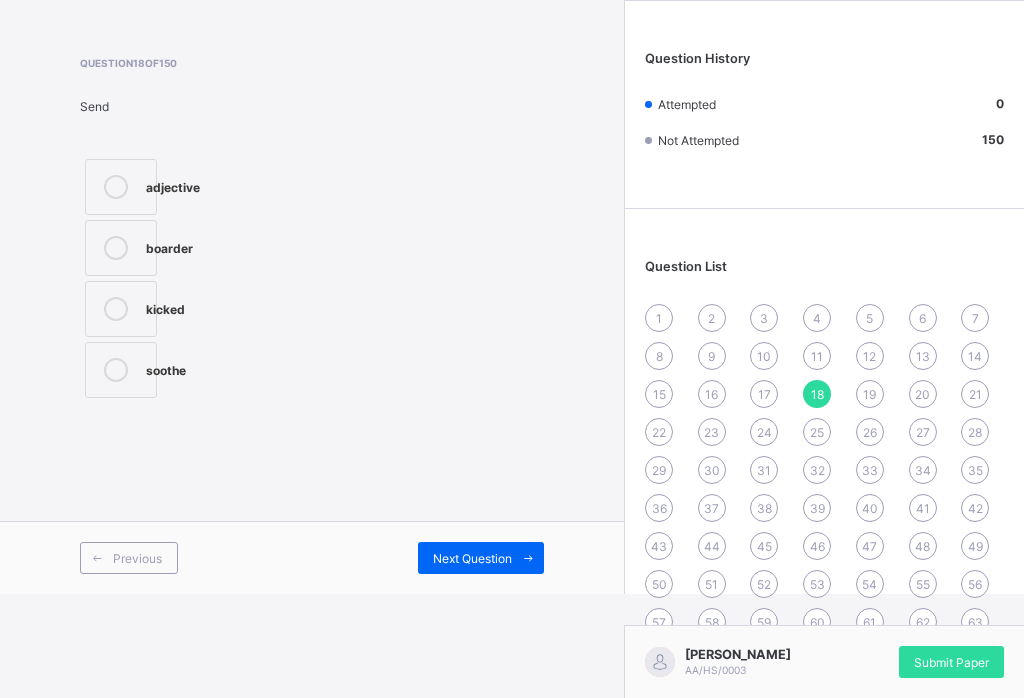 click on "17" at bounding box center [764, 394] 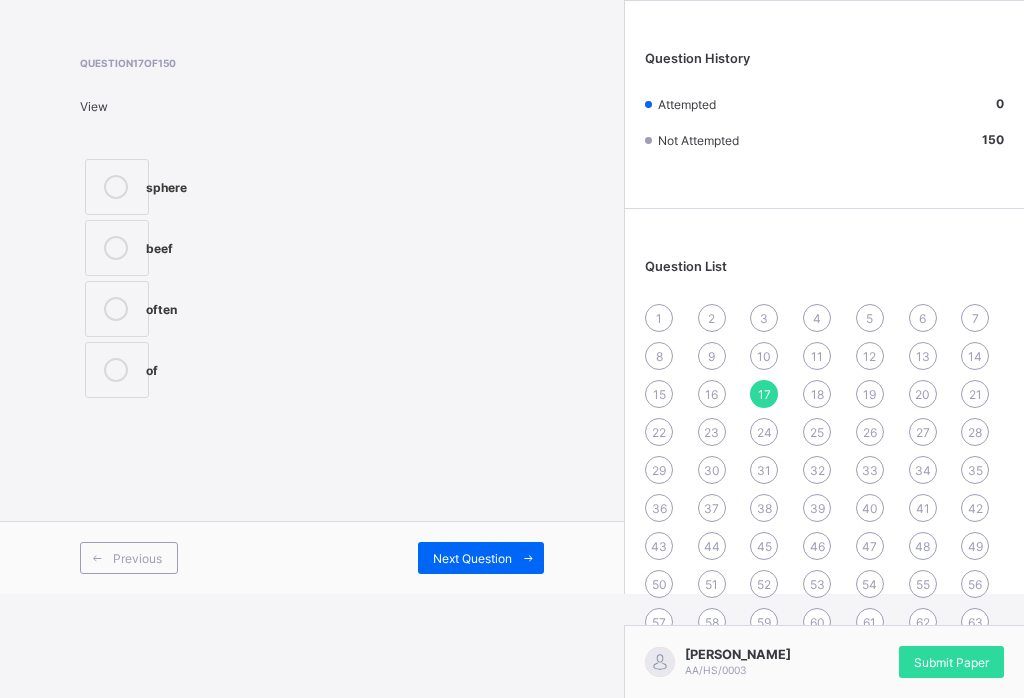 click on "16" at bounding box center (711, 394) 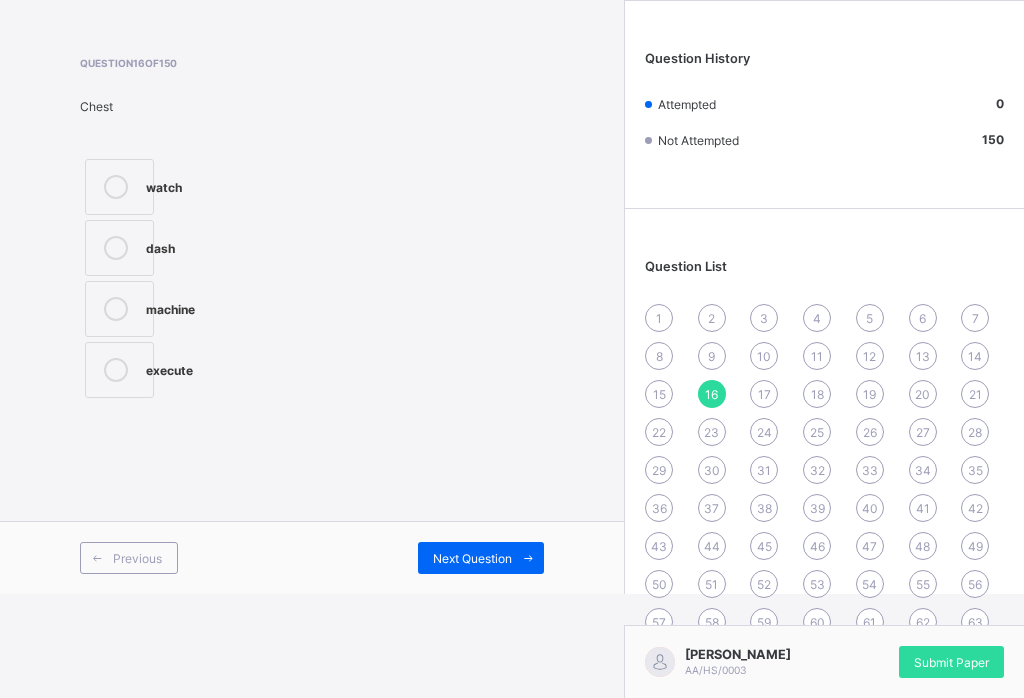 click on "1" at bounding box center [659, 318] 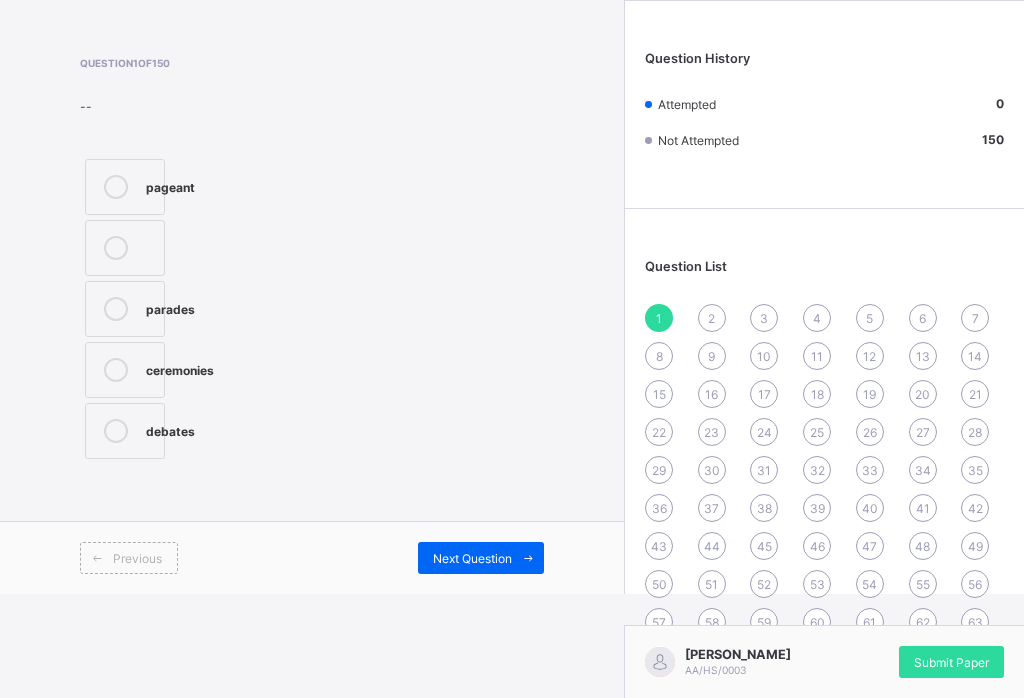 click on "Next Question" at bounding box center (472, 558) 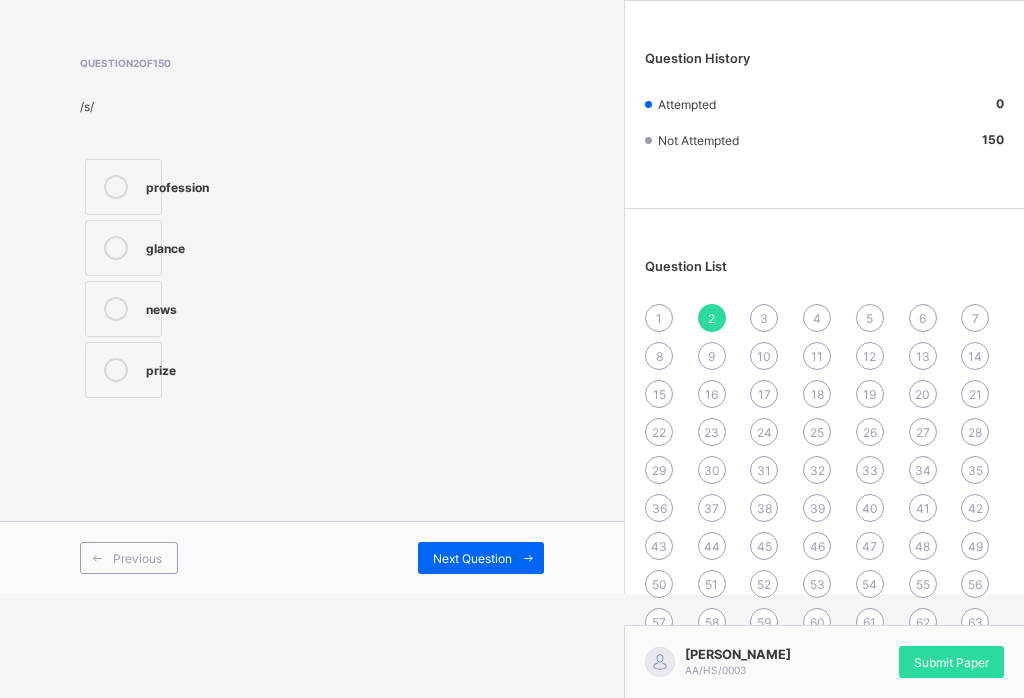click on "Next Question" at bounding box center (481, 558) 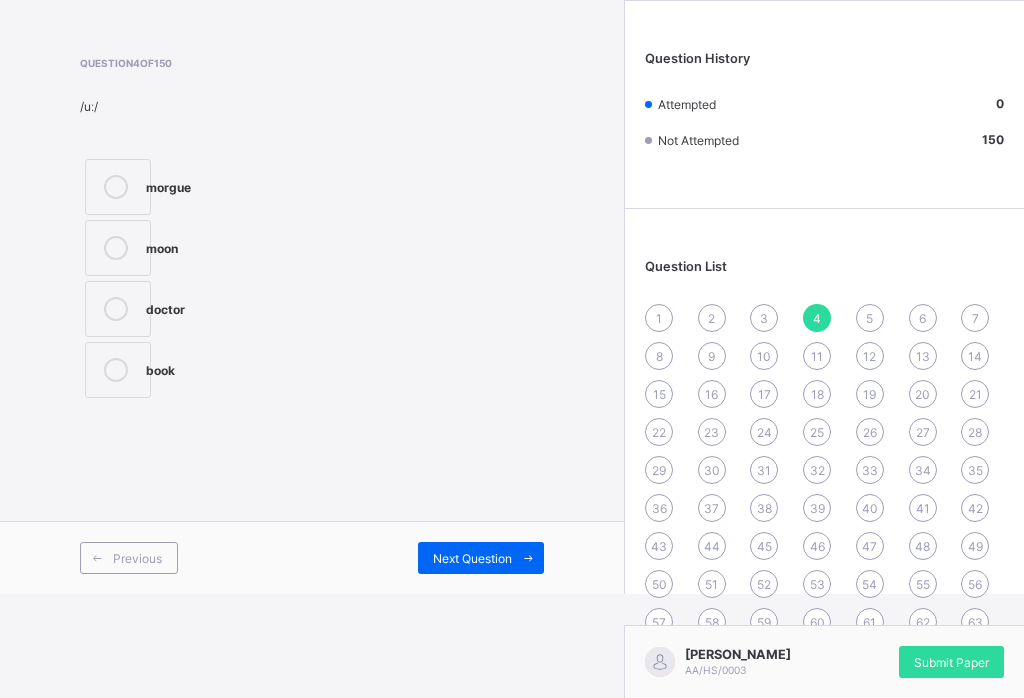 click on "Next Question" at bounding box center [481, 558] 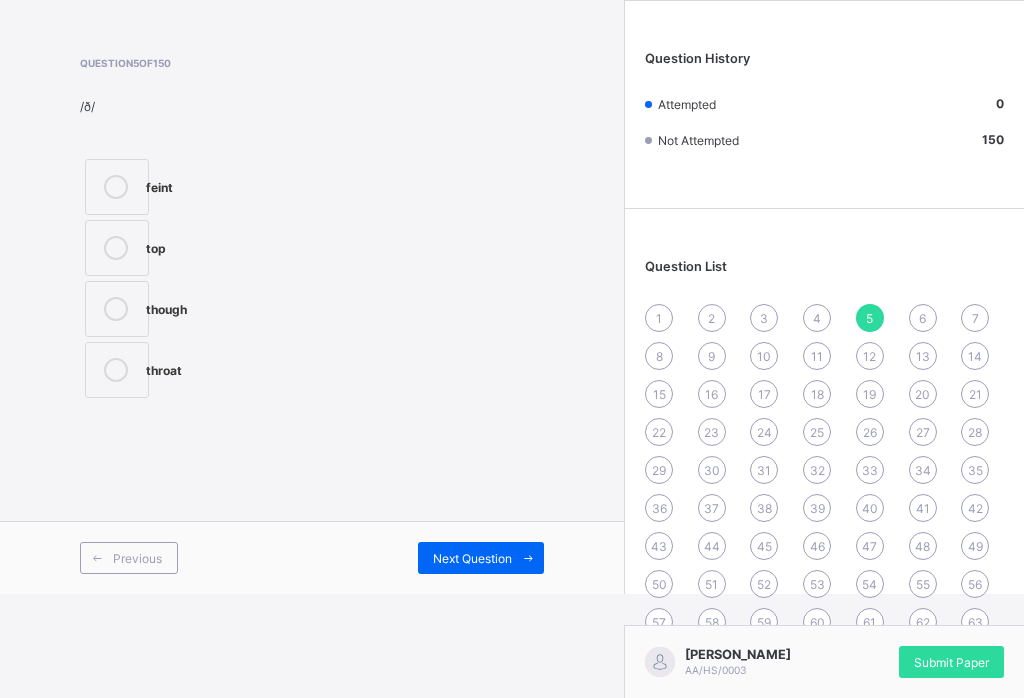 click on "Next Question" at bounding box center (472, 558) 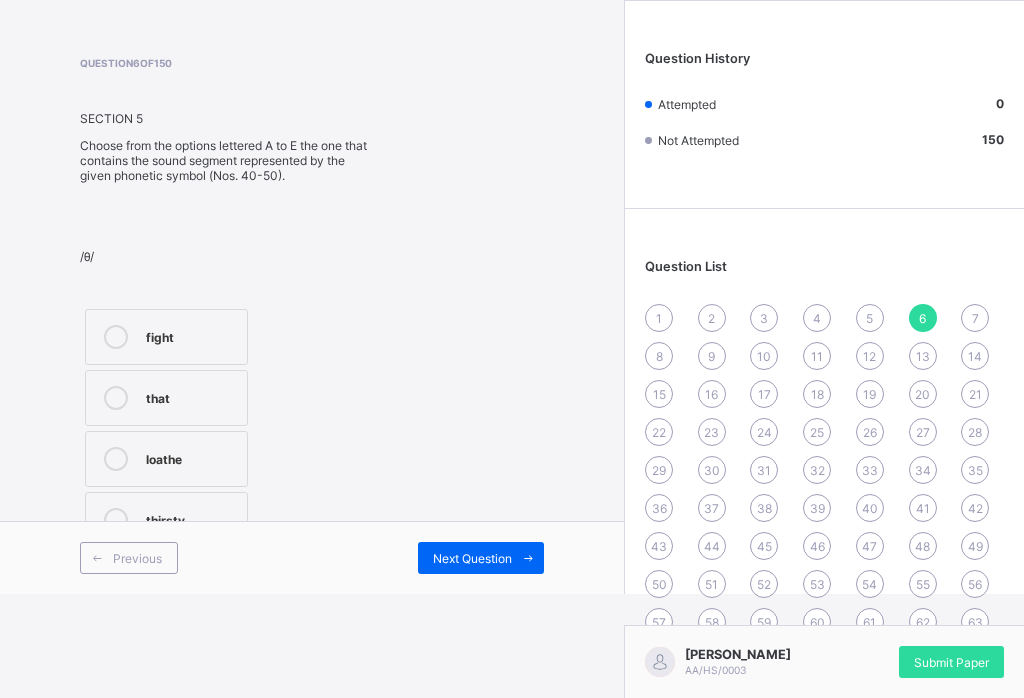 click on "Next Question" at bounding box center (481, 558) 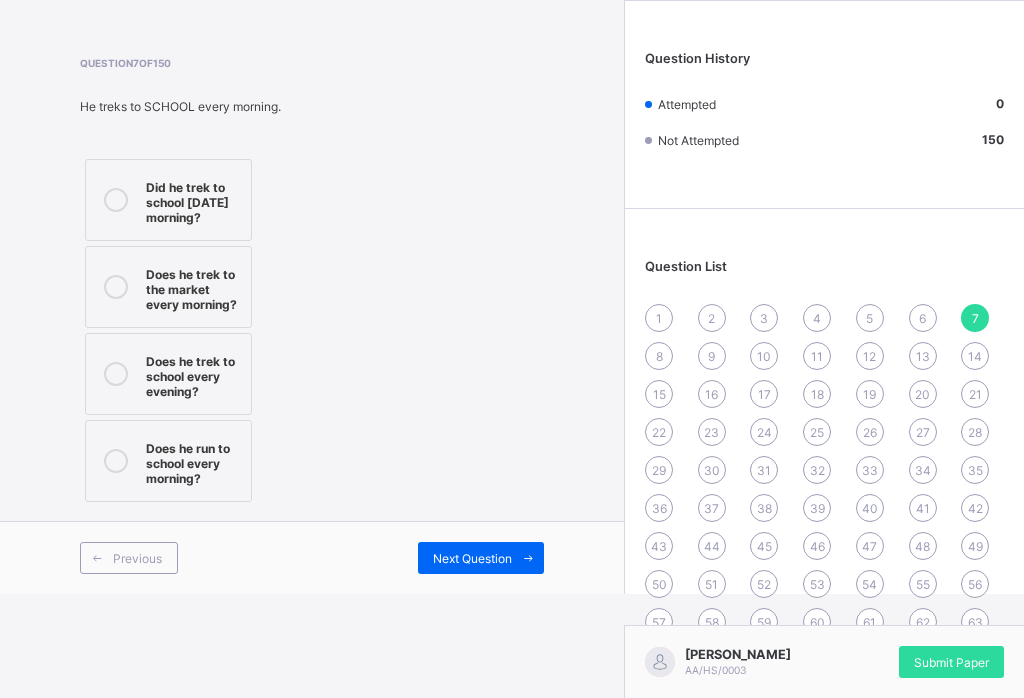 click on "Next Question" at bounding box center [481, 558] 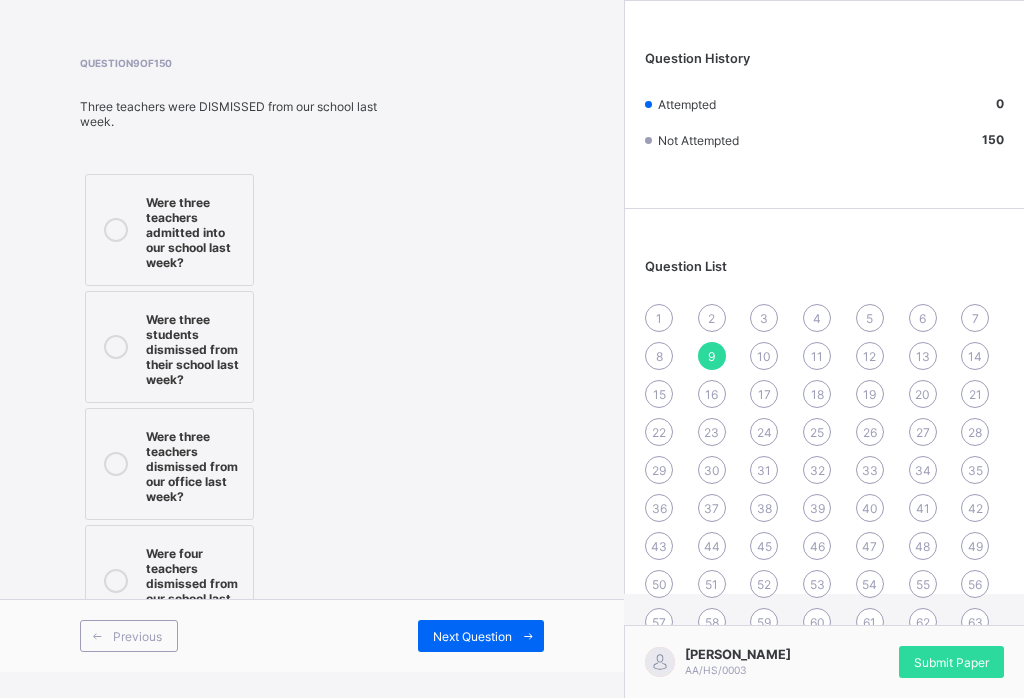 click on "Question  9  of  150 Three teachers were DISMISSED from our school last week. Were three teachers admitted into our school last week? Were three students dismissed from their school last week? Were three teachers dismissed from our office last week? Were four teachers dismissed from our school last week?" at bounding box center [312, 349] 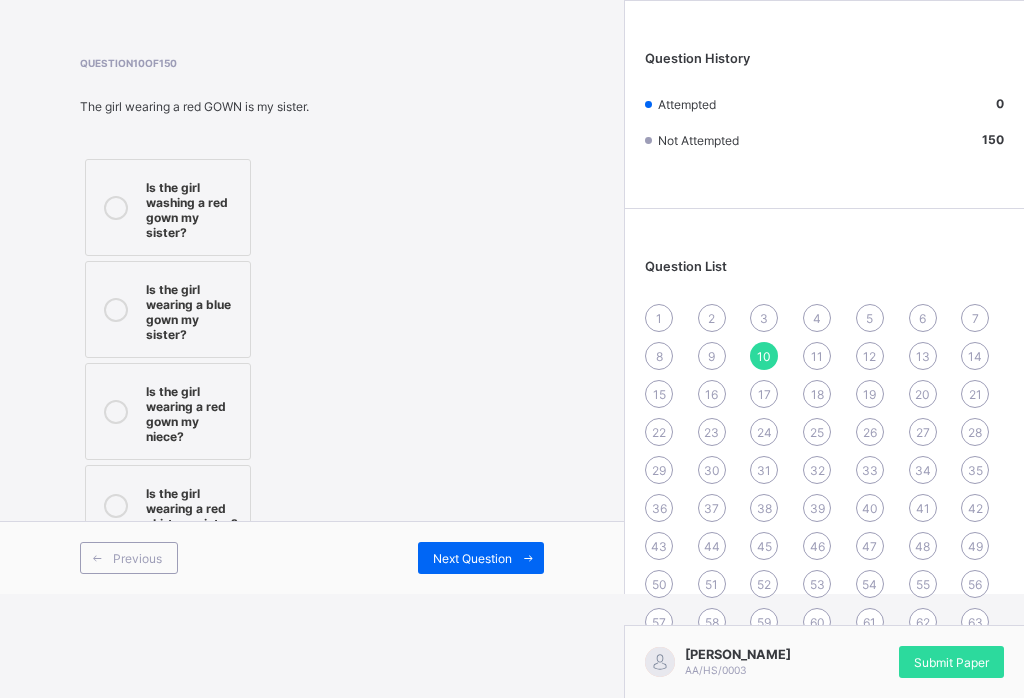 click on "Arndale Academy this is our [PERSON_NAME] 01:18:25 Time remaining Question  10  of  150 The girl wearing a red GOWN is my sister. Is the girl washing a red gown my sister? Is the girl wearing a blue gown my sister? Is the girl wearing a red gown my niece? Is the girl wearing a red skirt my sister? Previous Next Question English Language YEAR 11 ENGLISH LANG 3RD TERM STARTED Question History Attempted   0 Not Attempted 150 Question List 1 2 3 4 5 6 7 8 9 10 11 12 13 14 15 16 17 18 19 20 21 22 23 24 25 26 27 28 29 30 31 32 33 34 35 36 37 38 39 40 41 42 43 44 45 46 47 48 49 50 51 52 53 54 55 56 57 58 59 60 61 62 63 64 65 66 67 68 69 70 71 72 73 74 75 76 77 78 79 80 81 82 83 84 85 86 87 88 89 90 91 92 93 94 95 96 97 98 99 100 101 102 103 104 105 106 107 108 109 110 111 112 113 114 115 116 117 118 119 120 121 122 123 124 125 126 127 128 129 130 131 132 133 134 135 136 137 138 139 140 141 142 143 144 145 146 147 148 149 150 [PERSON_NAME] AA/HS/0003 Submit Paper × Submitting Paper    your answers afterwards.   150" at bounding box center (512, 245) 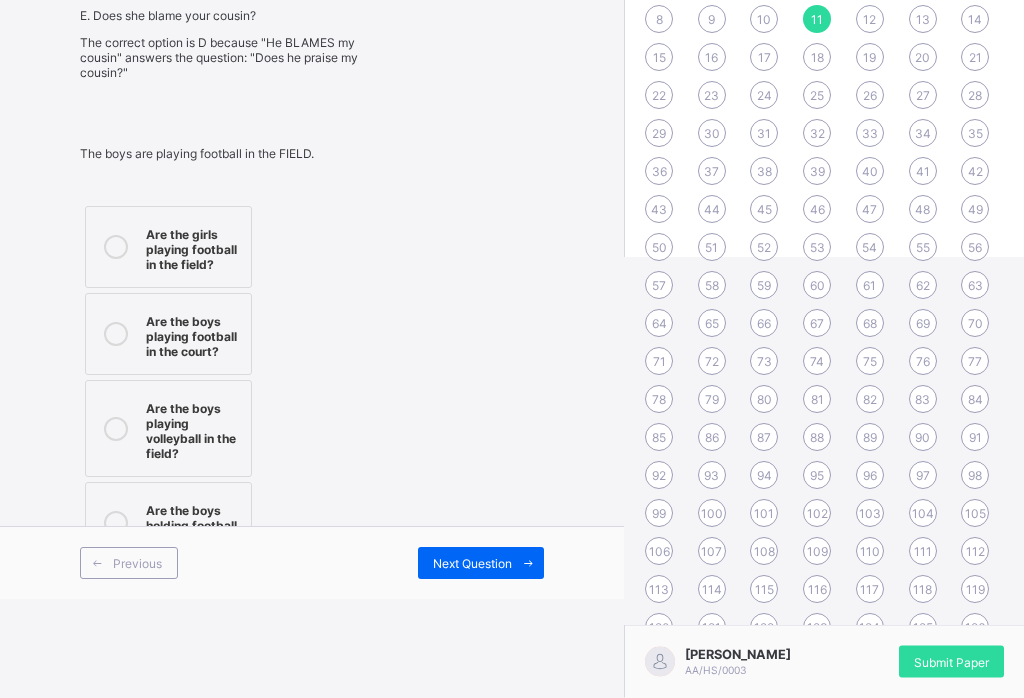 scroll, scrollTop: 533, scrollLeft: 0, axis: vertical 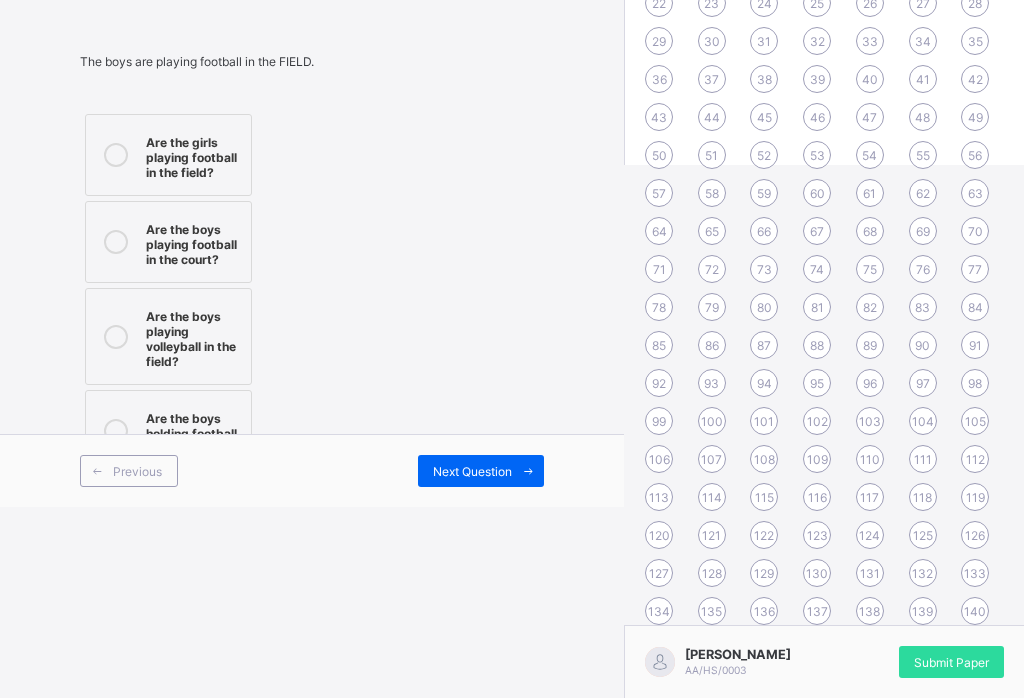 click on "Next Question" at bounding box center (472, 471) 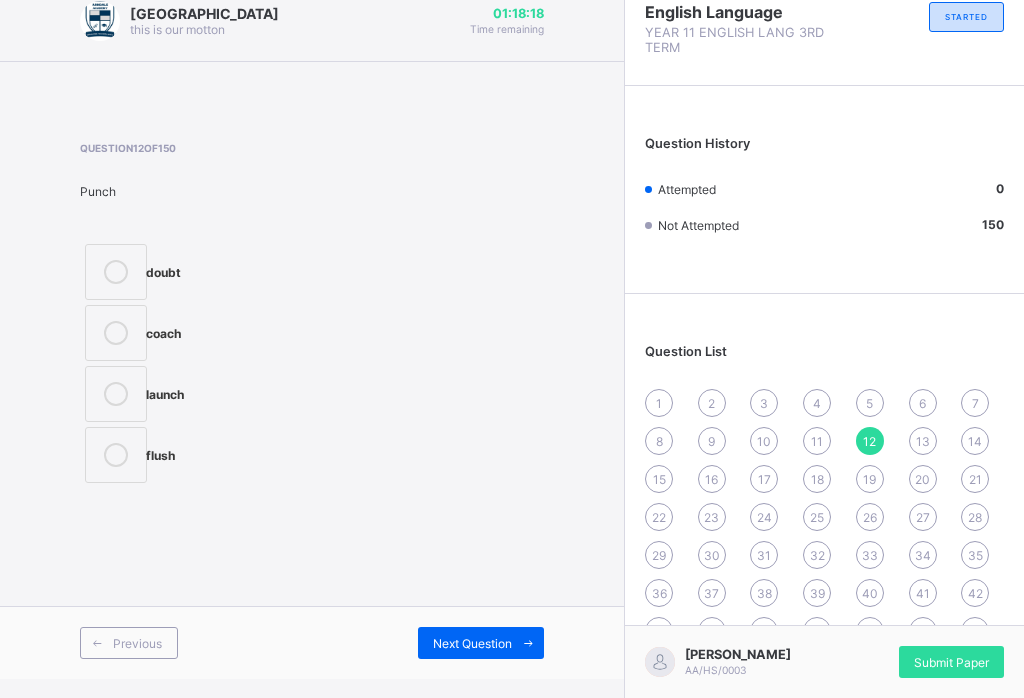 scroll, scrollTop: 24, scrollLeft: 0, axis: vertical 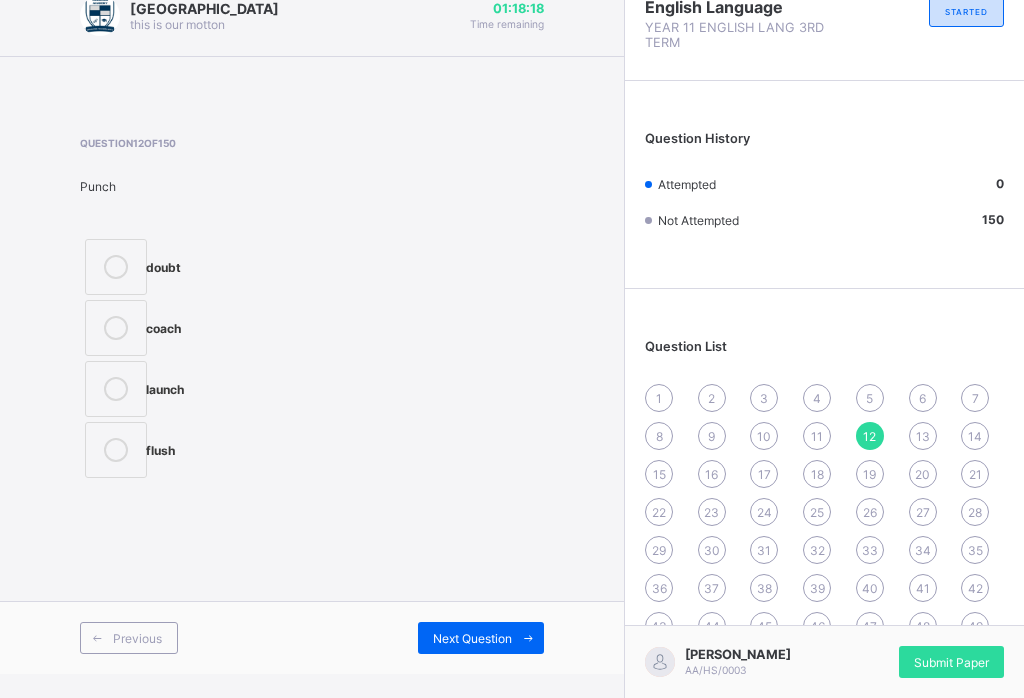 click at bounding box center [528, 638] 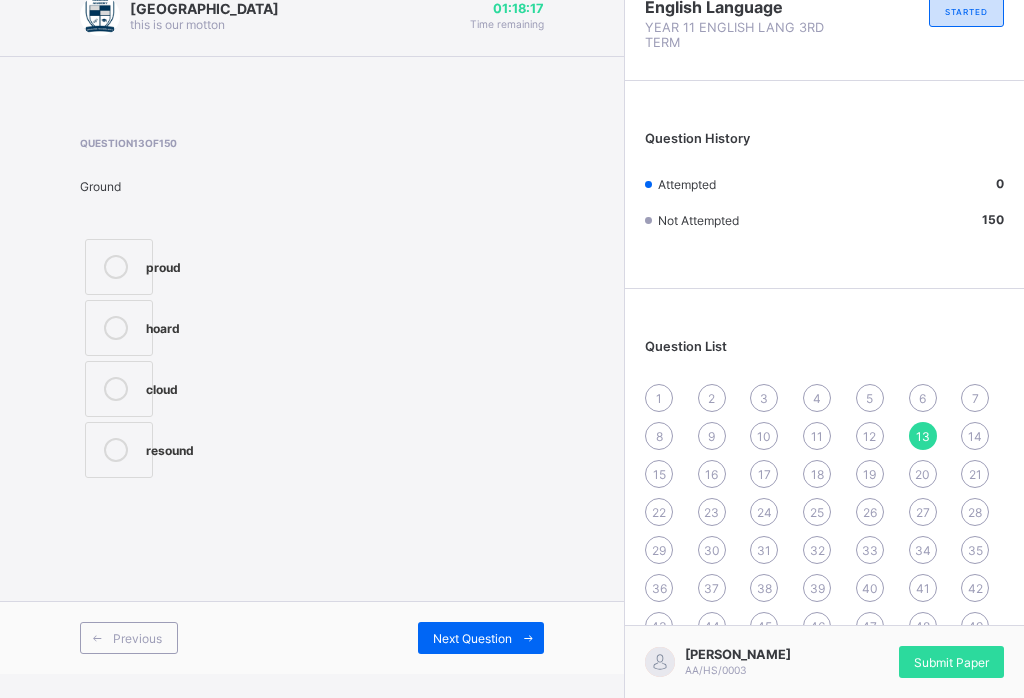 click at bounding box center (528, 638) 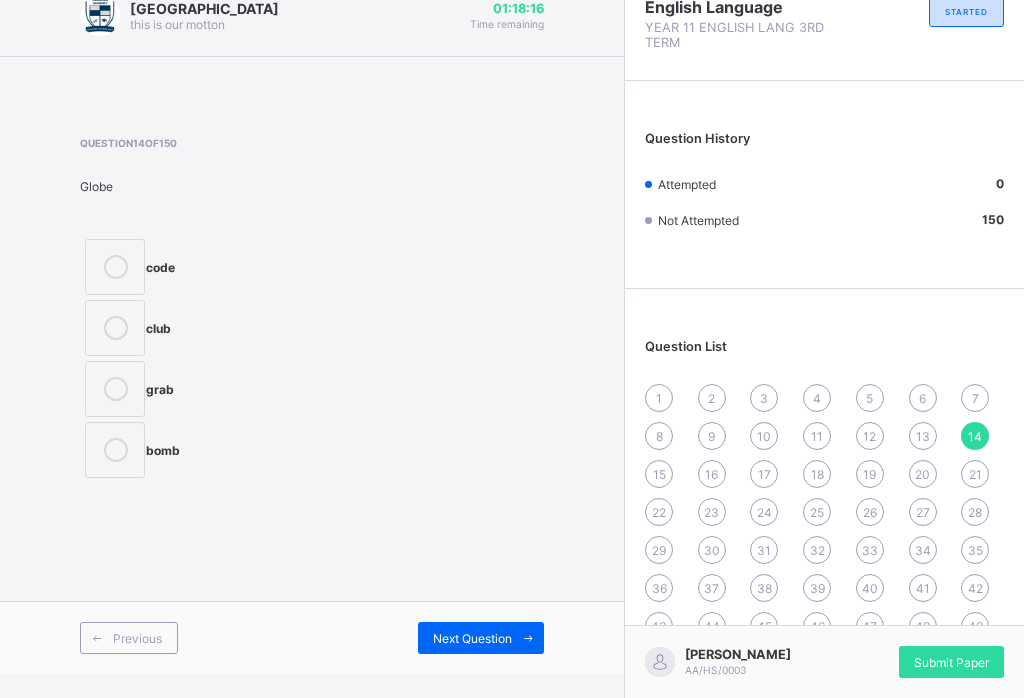 click on "Next Question" at bounding box center (481, 638) 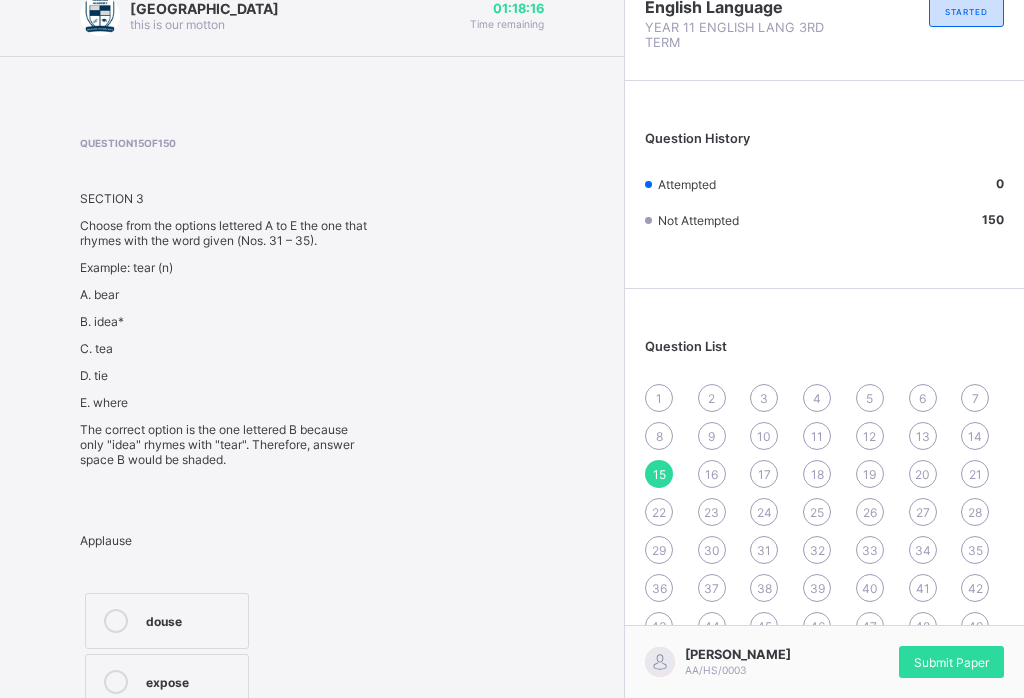 click on "Question  15  of  150 SECTION 3 Choose from the options lettered A to E the one that rhymes with the word given (Nos. 31 – 35). Example: tear (n) A. bear B. idea* C. tea D. tie E. where The correct option is the one lettered B because only "idea" rhymes with "tear". Therefore, answer space B would be shaded. Applause douse expose clause floss" at bounding box center [312, 487] 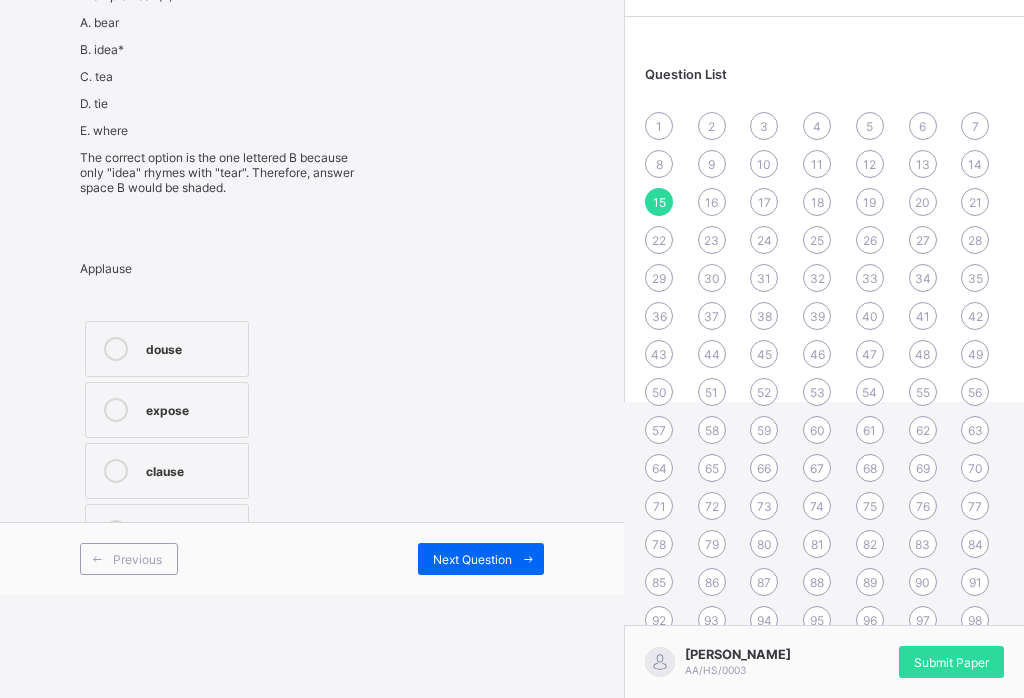 scroll, scrollTop: 306, scrollLeft: 0, axis: vertical 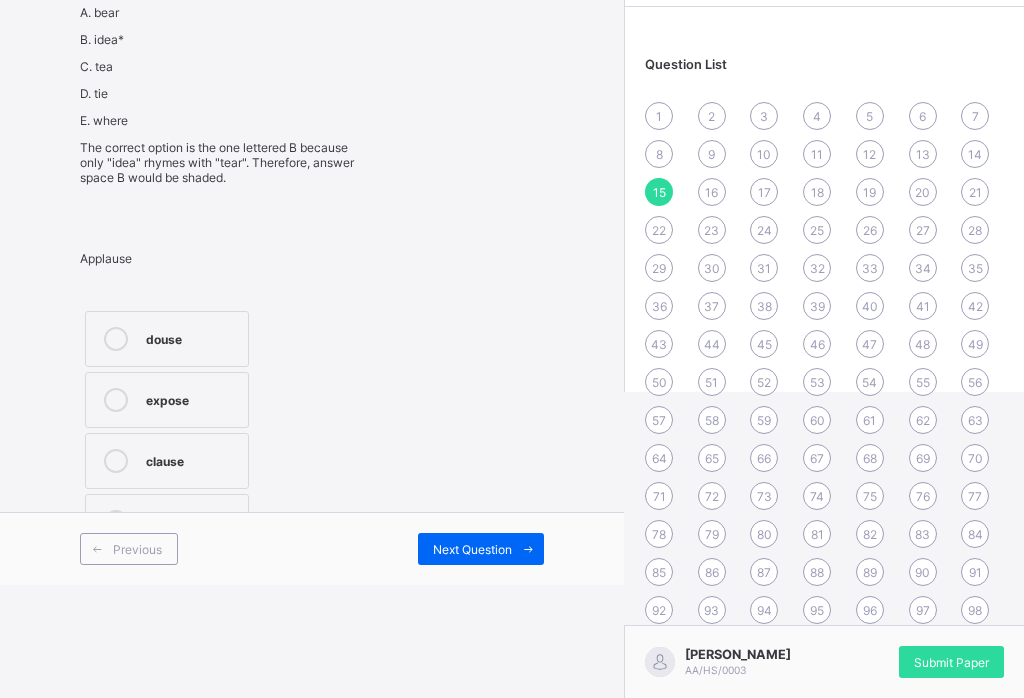 click at bounding box center [528, 549] 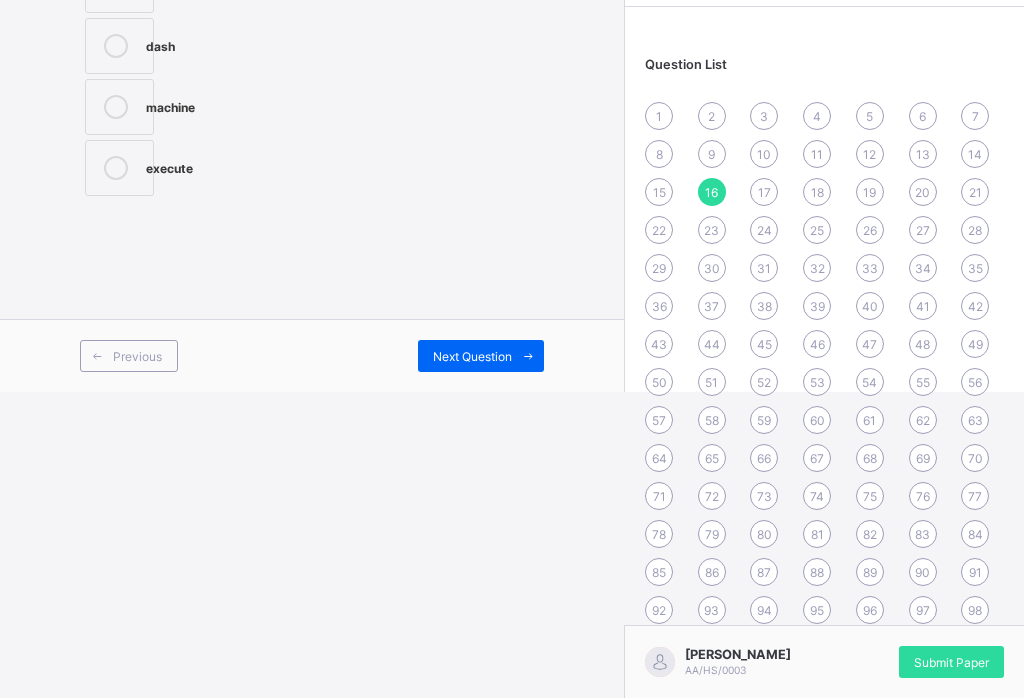 click at bounding box center (528, 356) 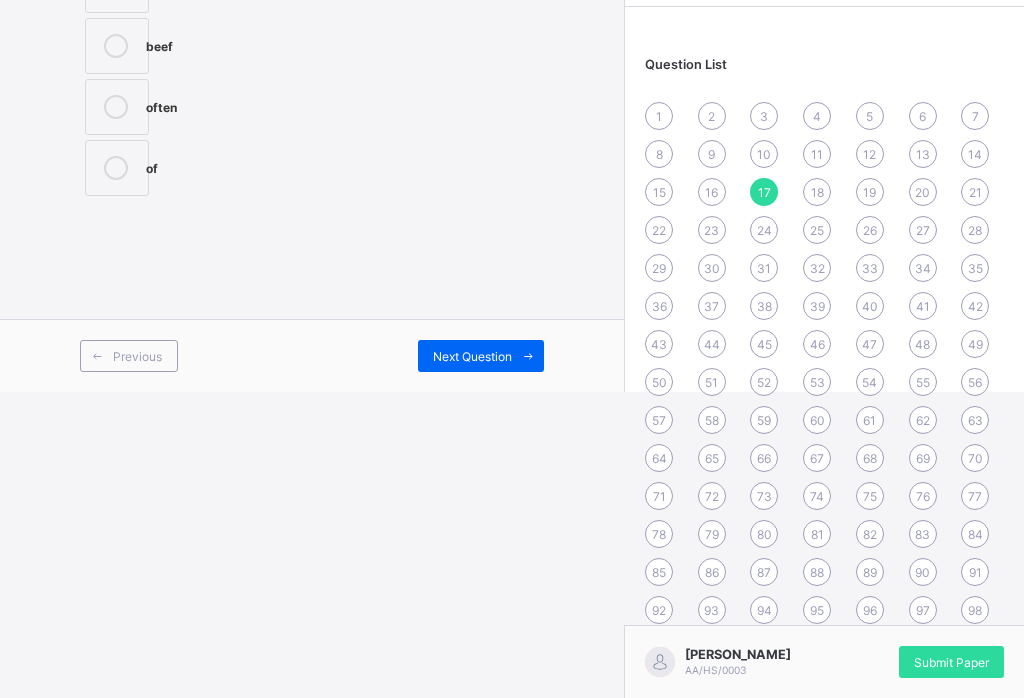 click at bounding box center (528, 356) 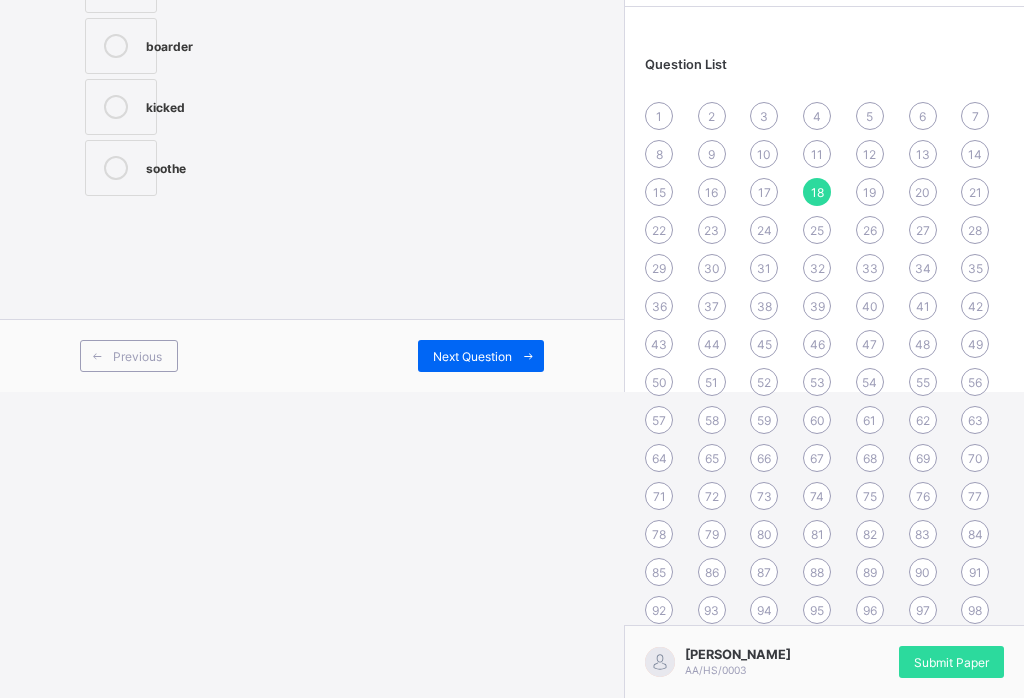 click at bounding box center [528, 356] 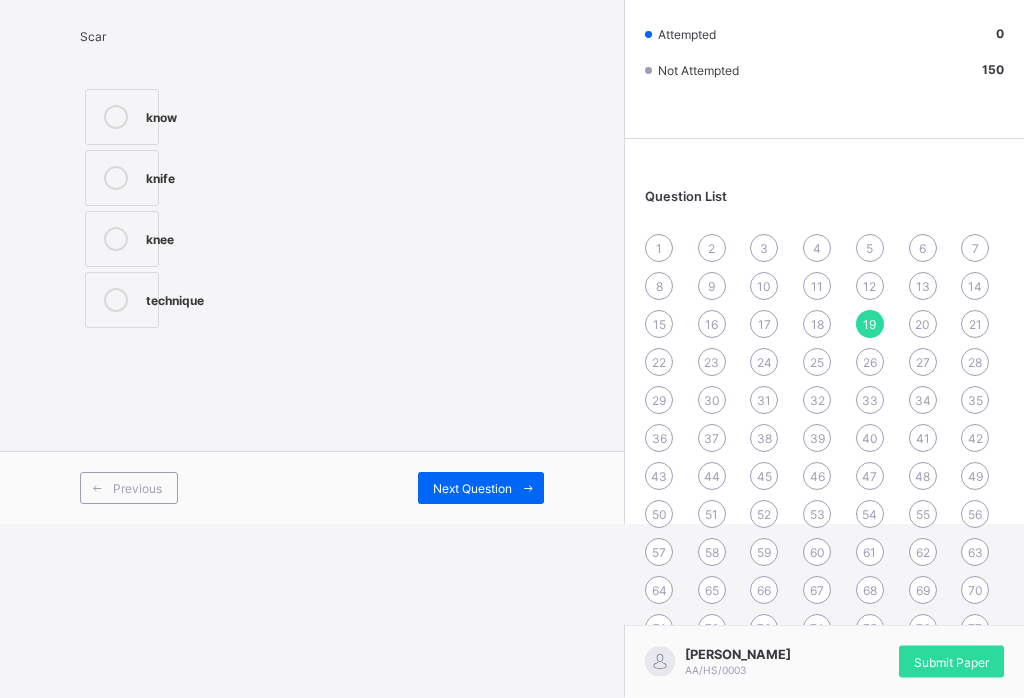 click on "Next Question" at bounding box center (472, 489) 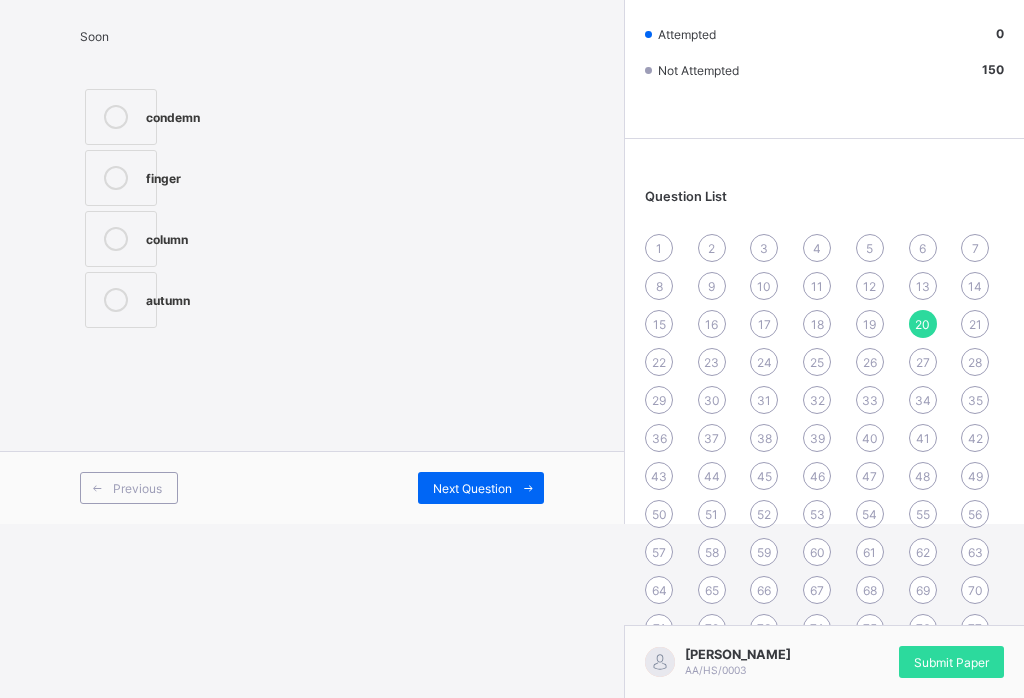 click on "Next Question" at bounding box center (472, 488) 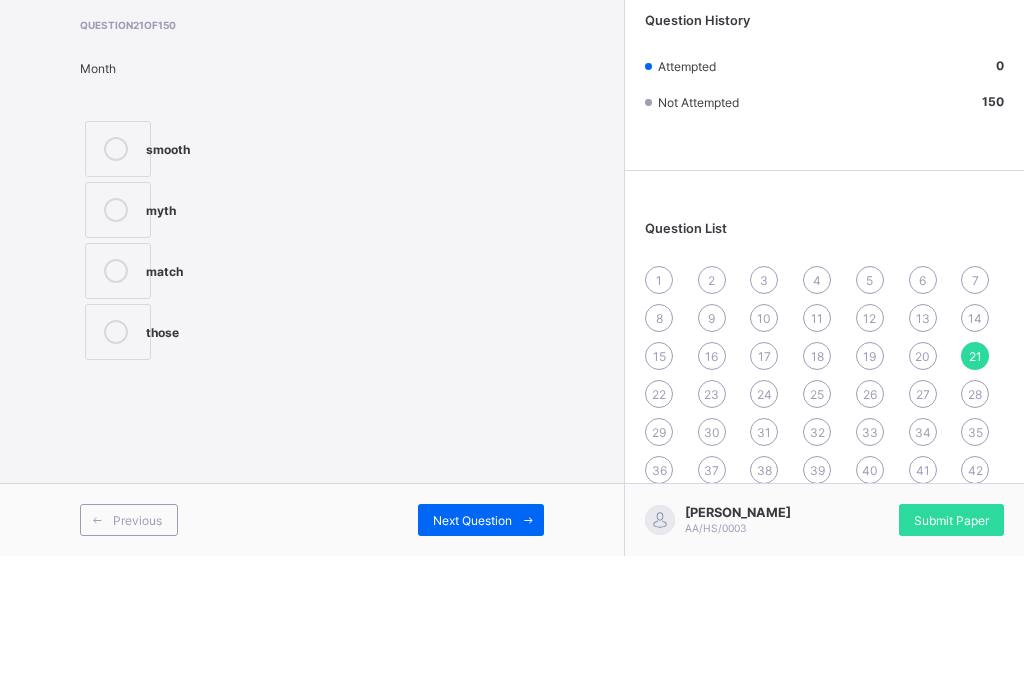 scroll, scrollTop: 141, scrollLeft: 0, axis: vertical 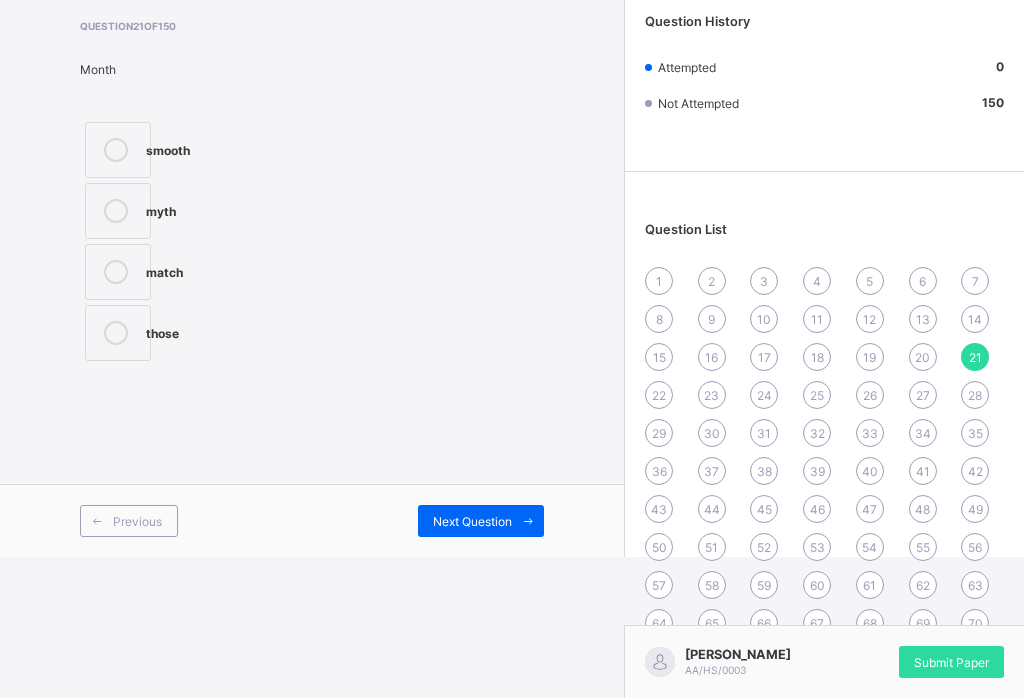 click on "Next Question" at bounding box center (472, 521) 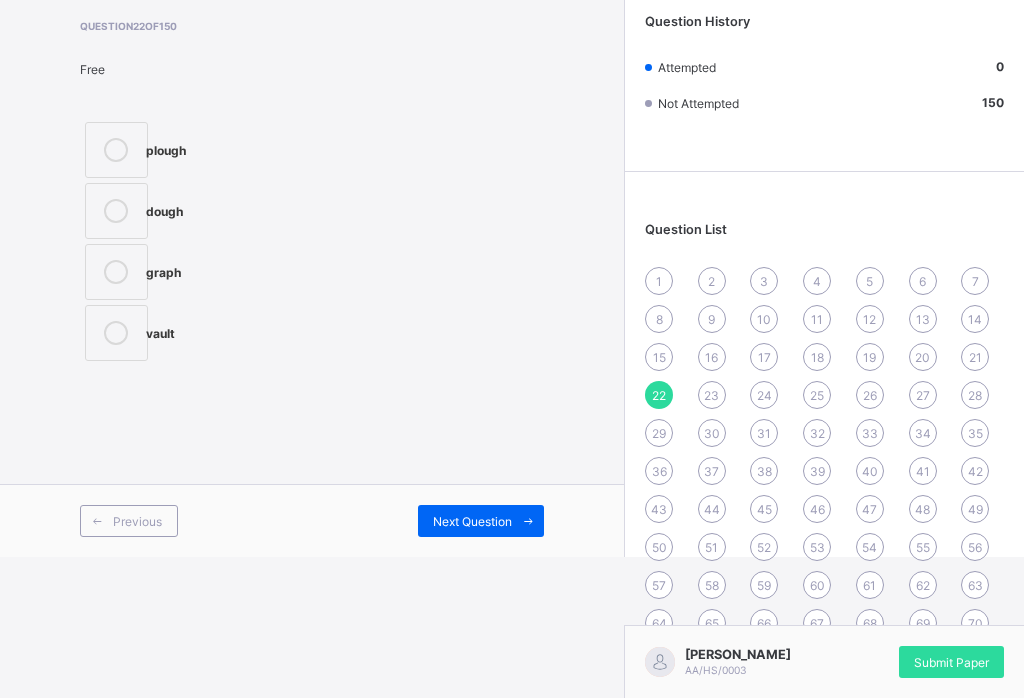 click on "Next Question" at bounding box center [472, 521] 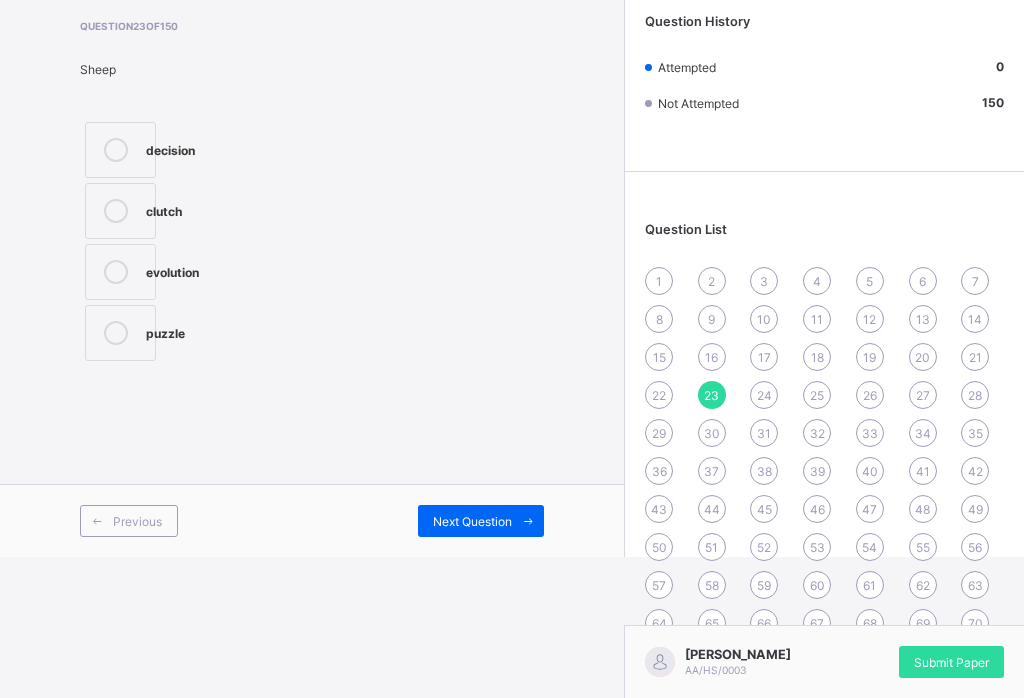 click on "Next Question" at bounding box center [472, 521] 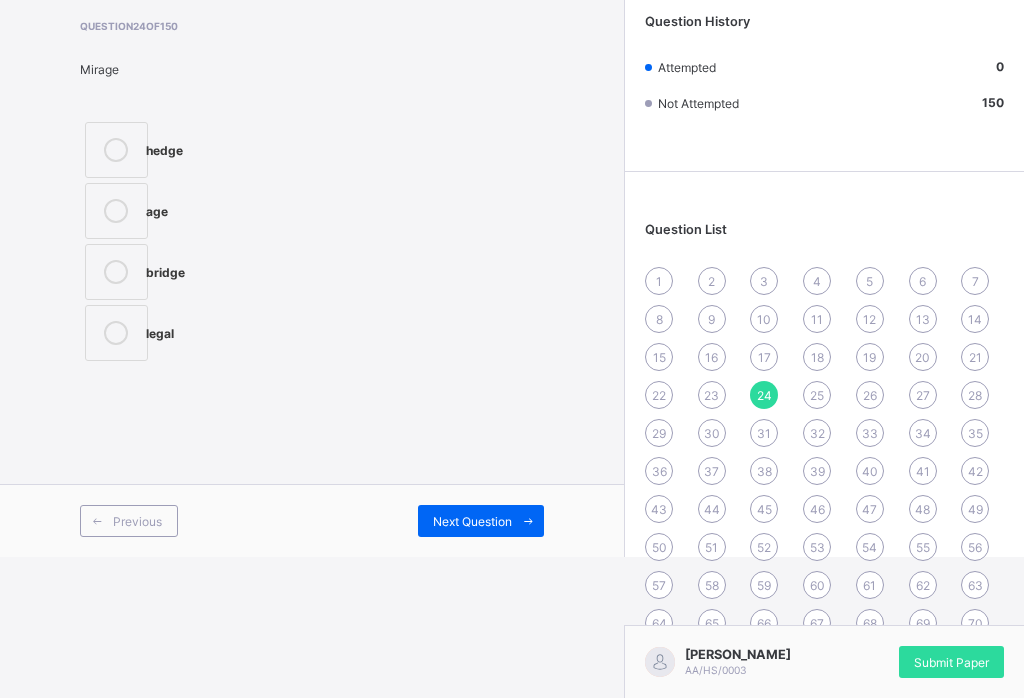 click on "Next Question" at bounding box center (472, 521) 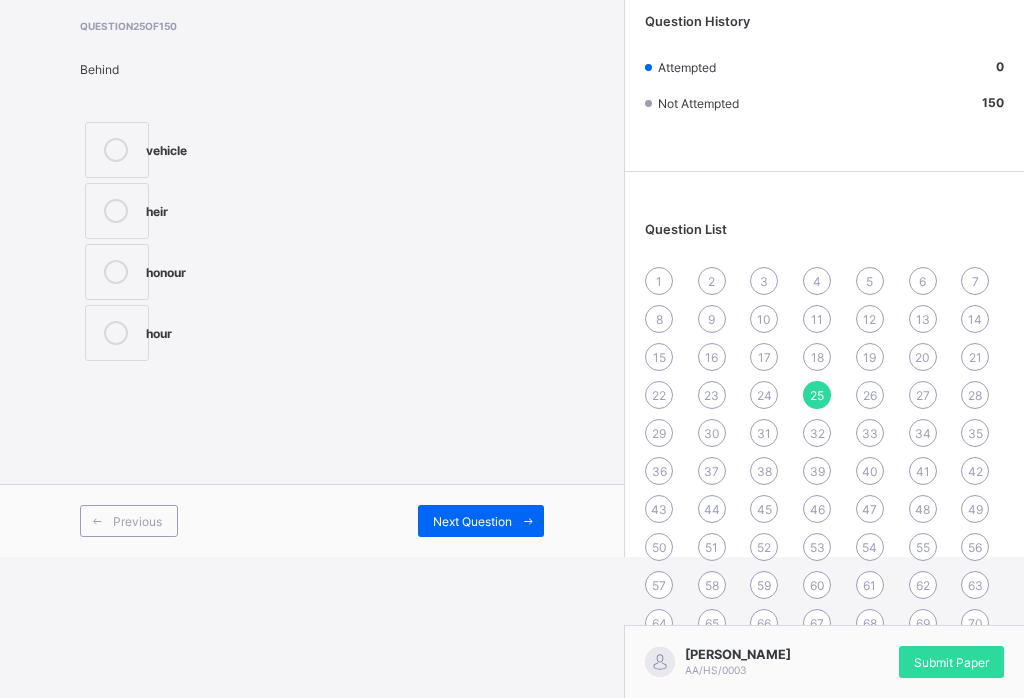click on "Next Question" at bounding box center [472, 521] 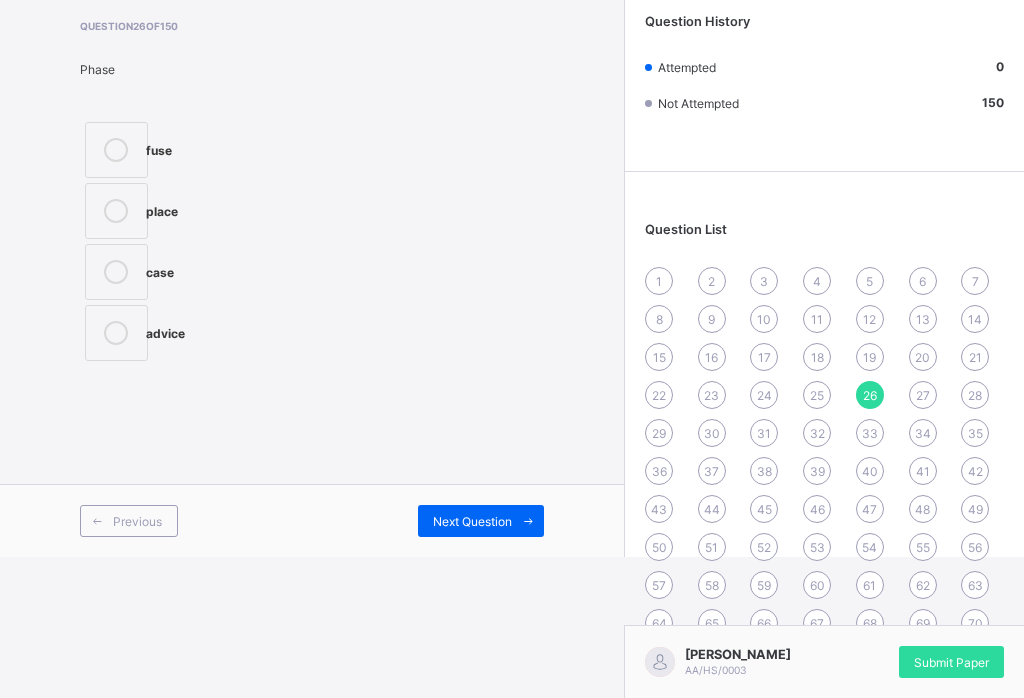 click at bounding box center (528, 521) 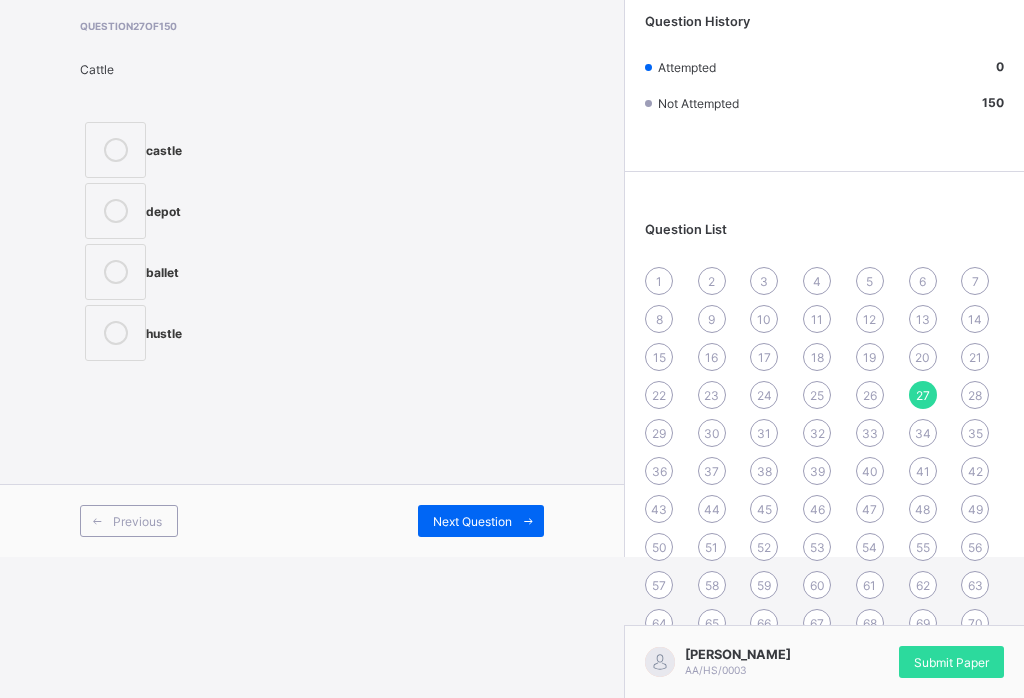 click on "Previous Next Question" at bounding box center (312, 520) 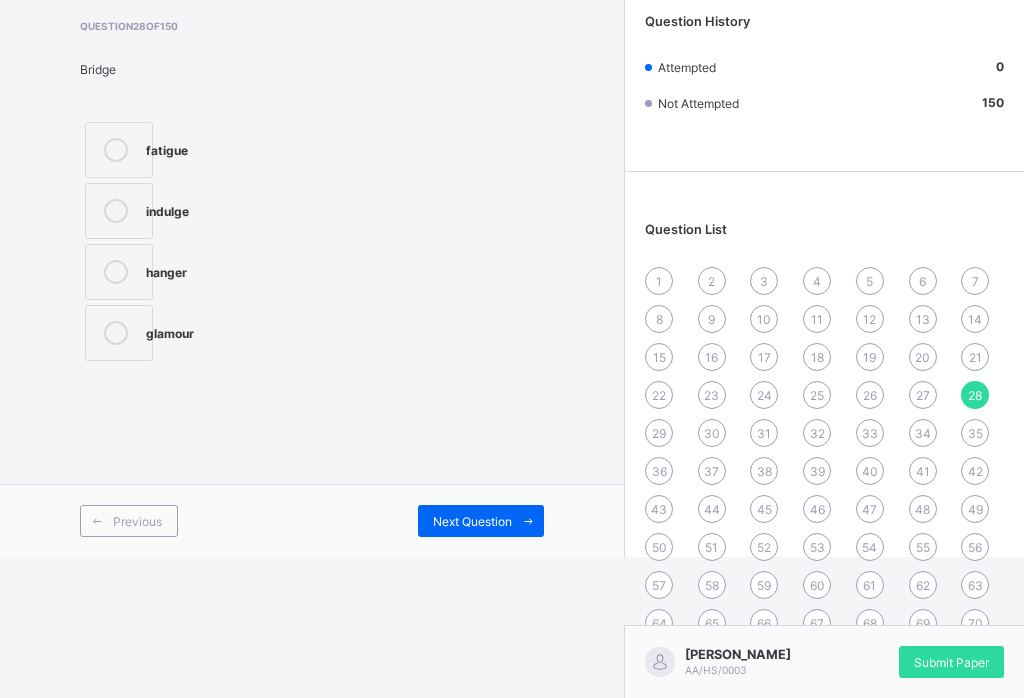 click at bounding box center (528, 521) 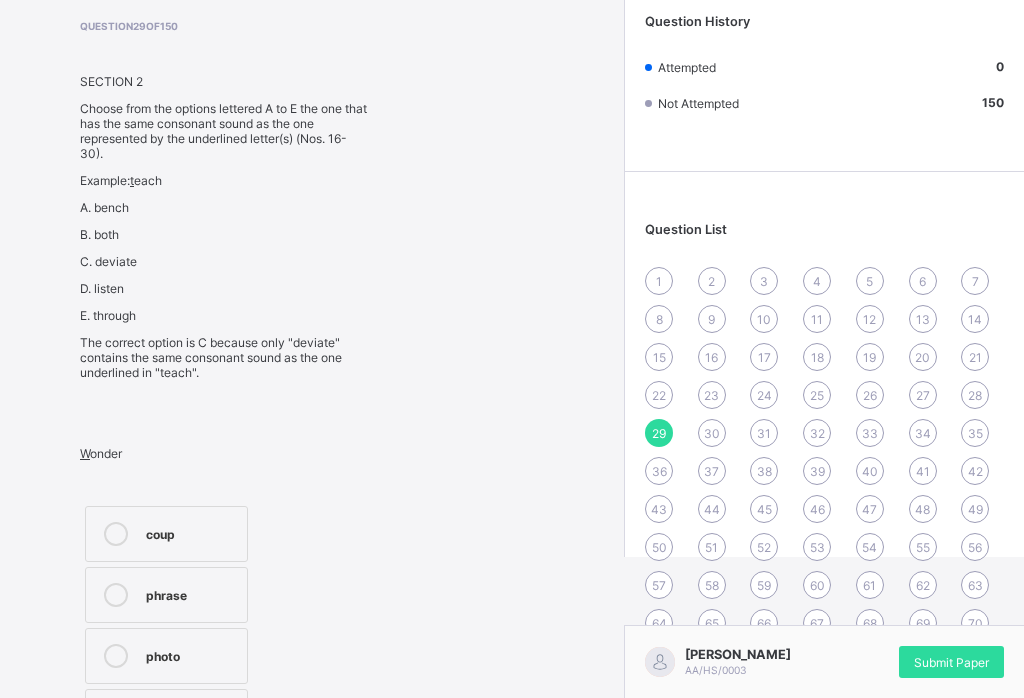 click on "Question  29  of  150 SECTION 2 Choose from the options lettered A to E the one that has the same consonant sound as the one represented by the underlined letter(s) (Nos. 16-30). Example:  t each A. bench B. both C. deviate D. listen E. through The correct option is C because only "deviate" contains the same consonant sound as the one underlined in "teach". ​ W onder coup phrase photo pilot" at bounding box center (312, 385) 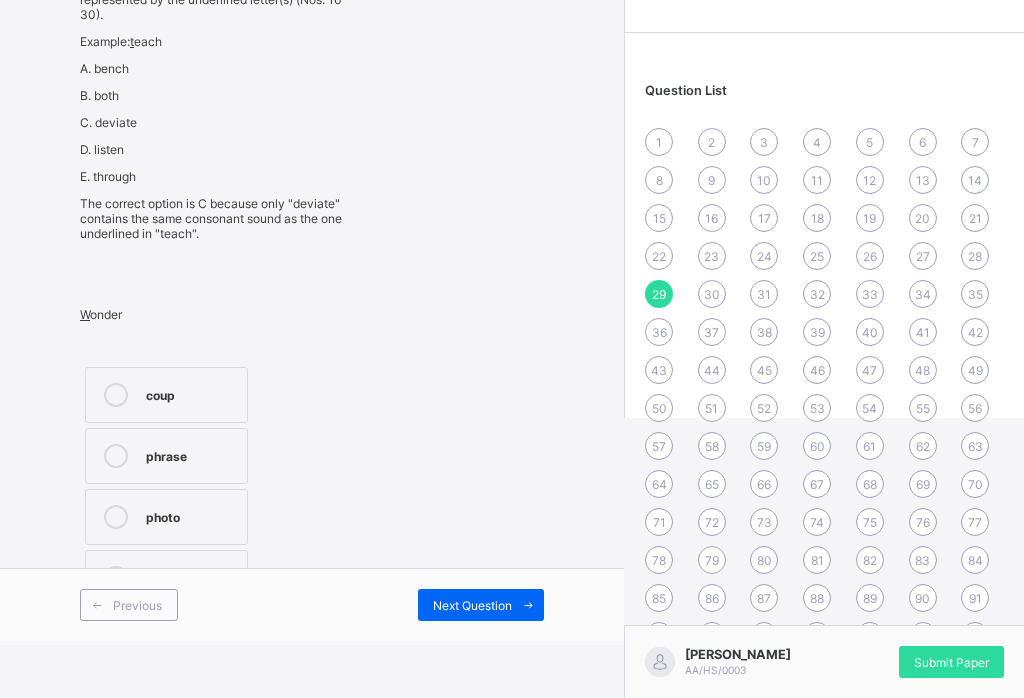 scroll, scrollTop: 431, scrollLeft: 0, axis: vertical 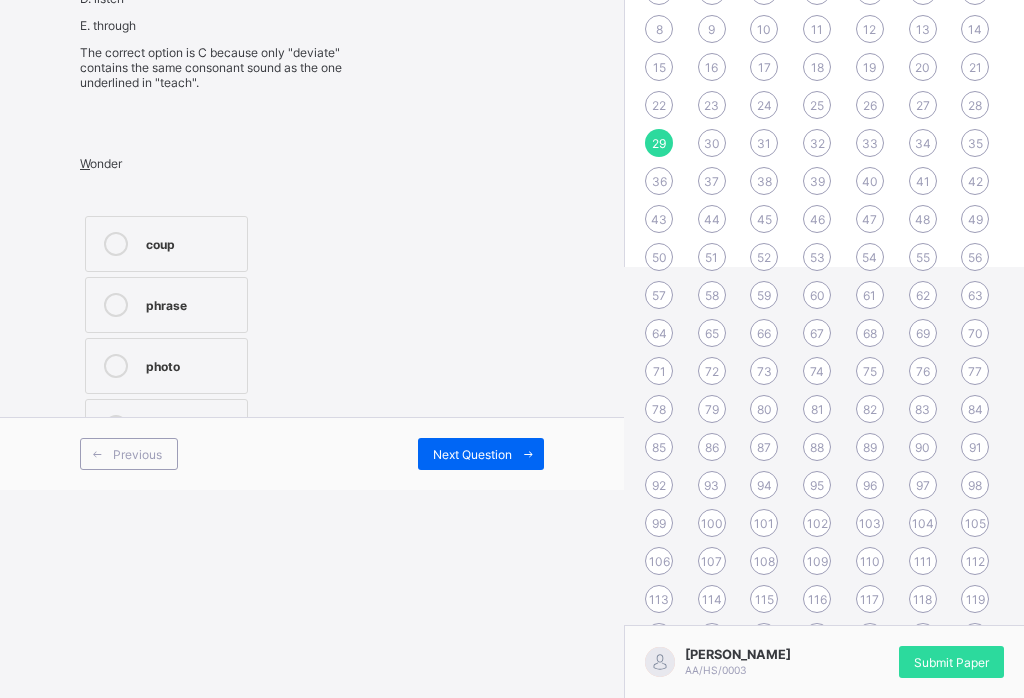 click on "Next Question" at bounding box center (472, 454) 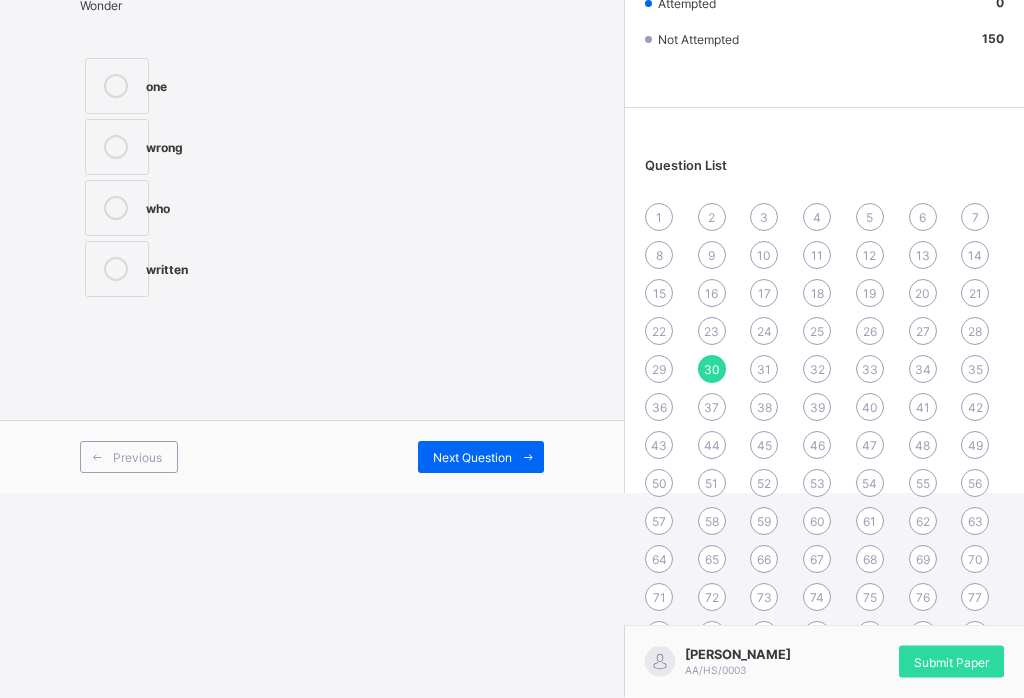 click at bounding box center (528, 458) 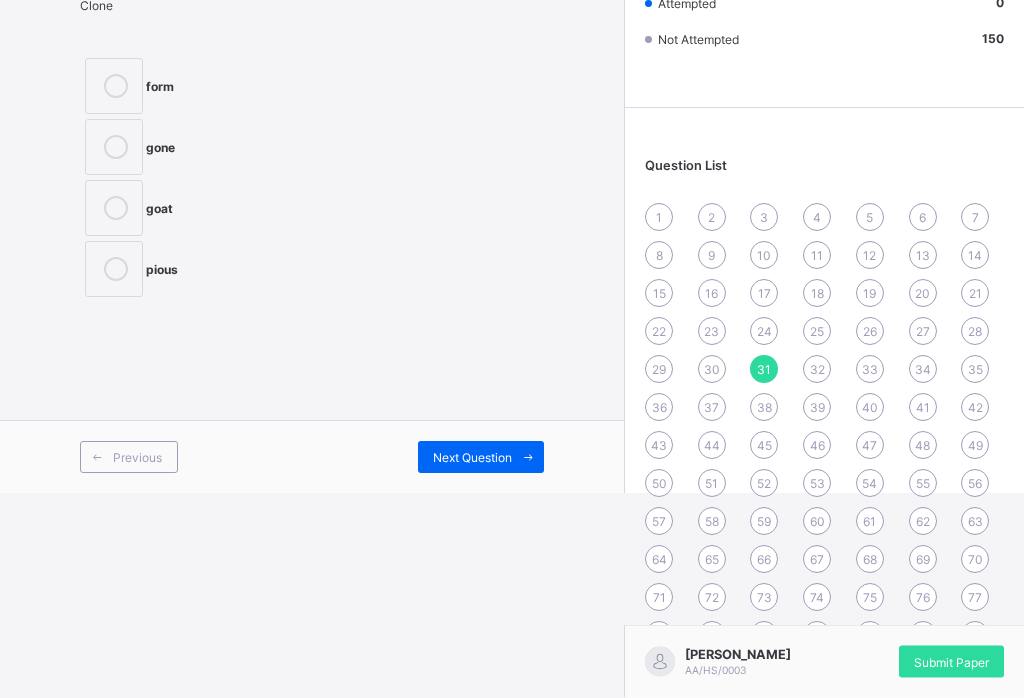 scroll, scrollTop: 205, scrollLeft: 0, axis: vertical 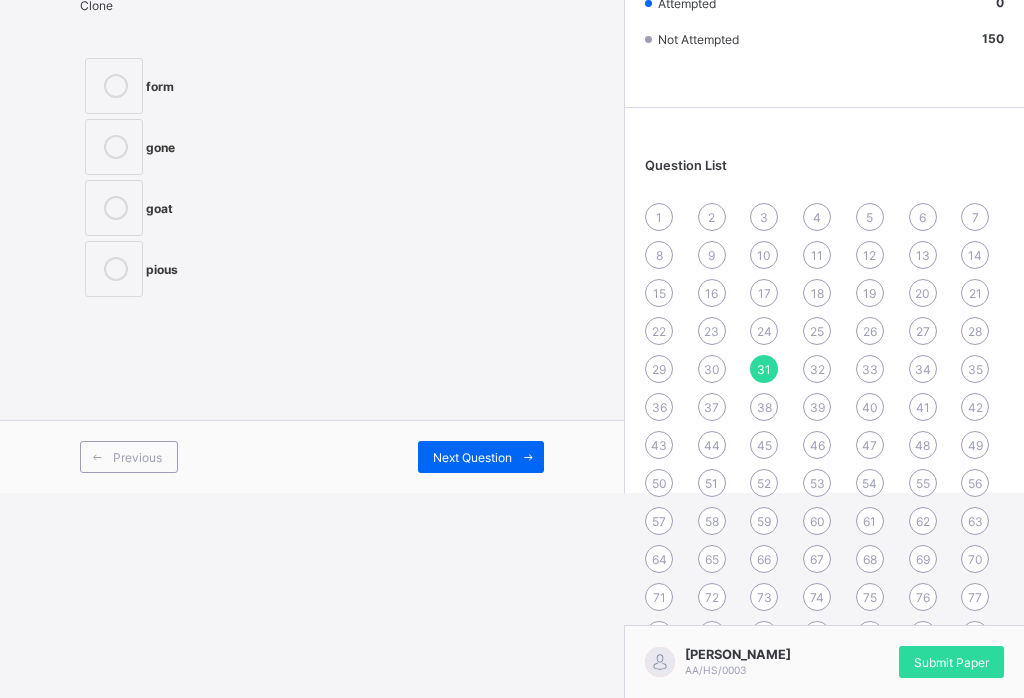 click at bounding box center [528, 457] 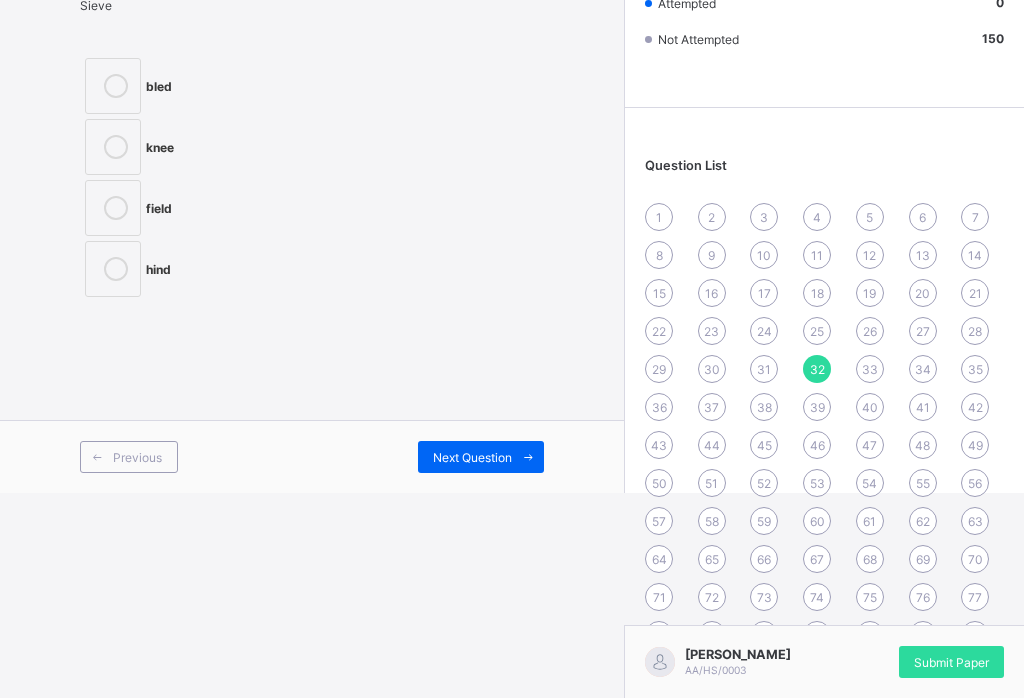 click at bounding box center [528, 457] 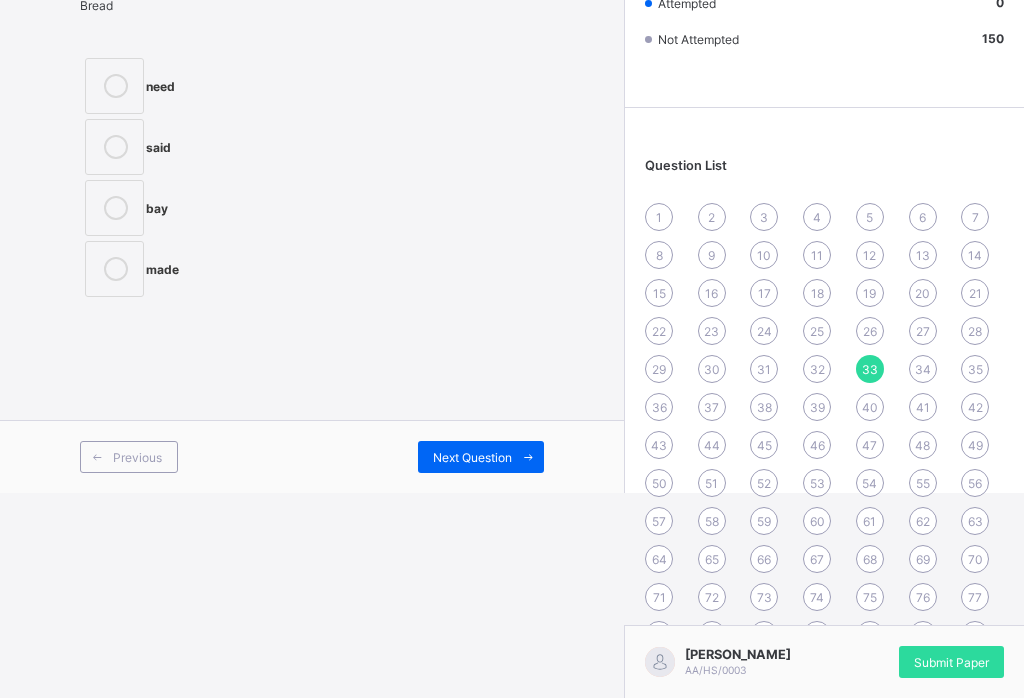 click at bounding box center [528, 457] 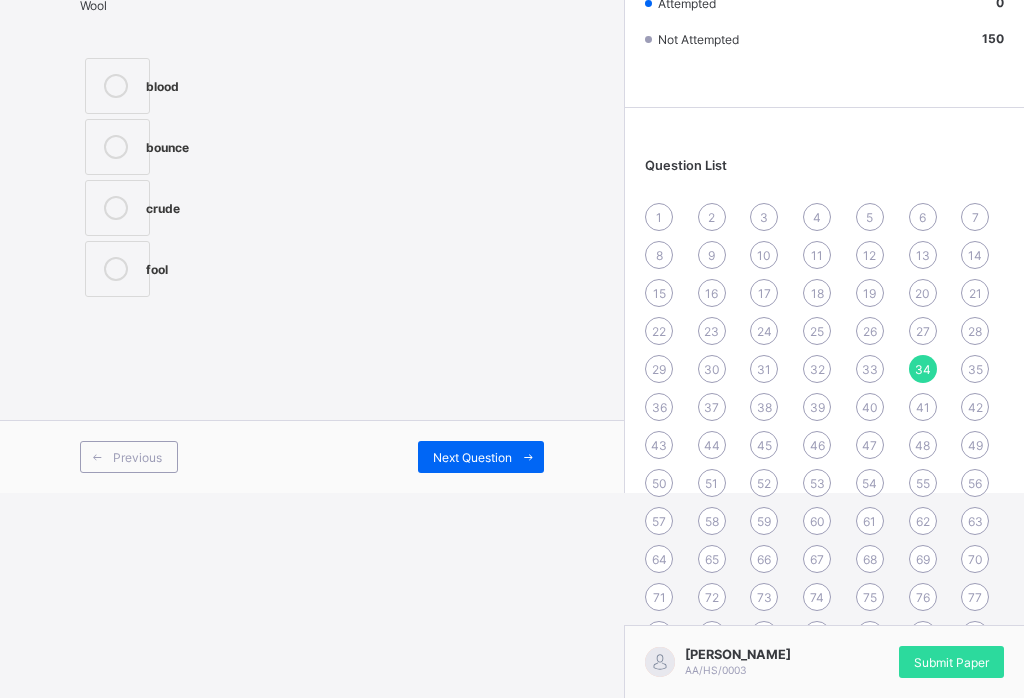 click at bounding box center [528, 457] 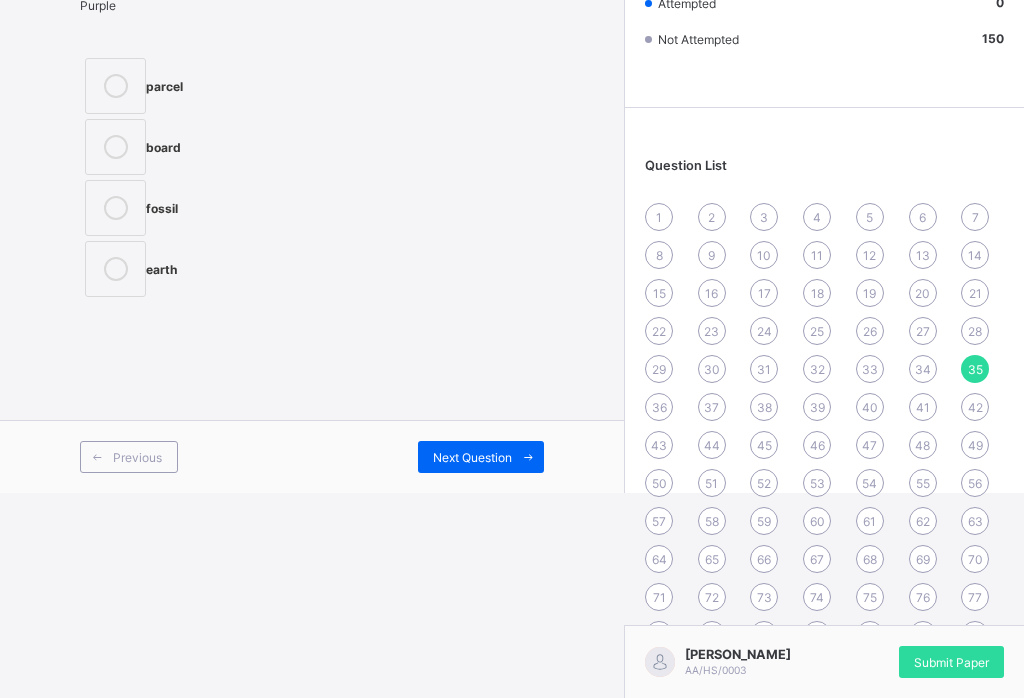 click on "Next Question" at bounding box center [472, 457] 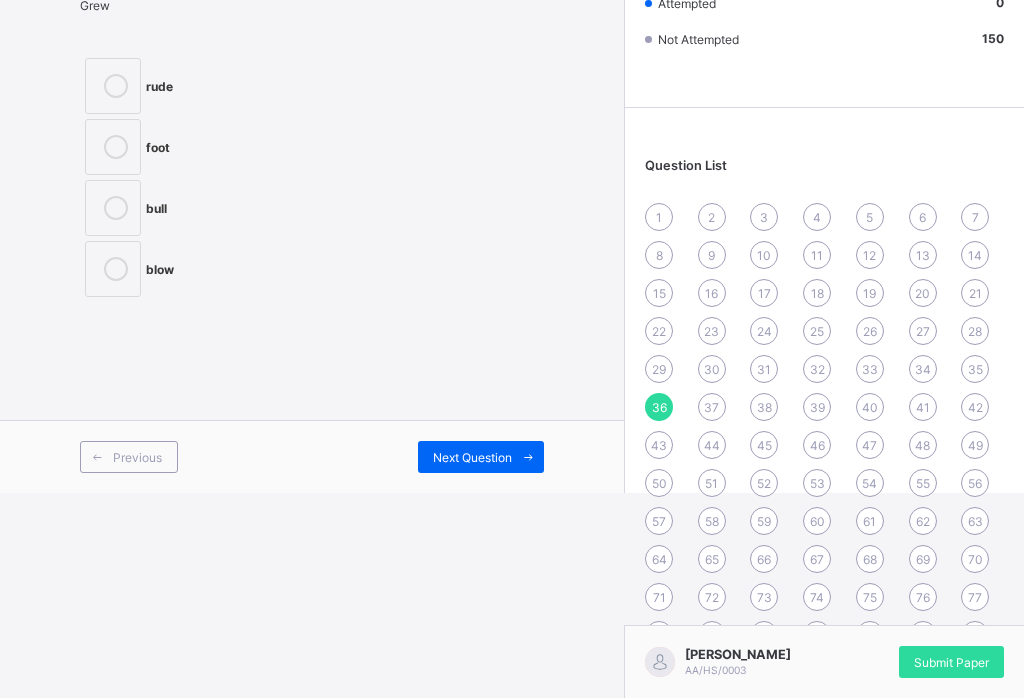 click on "Next Question" at bounding box center (472, 457) 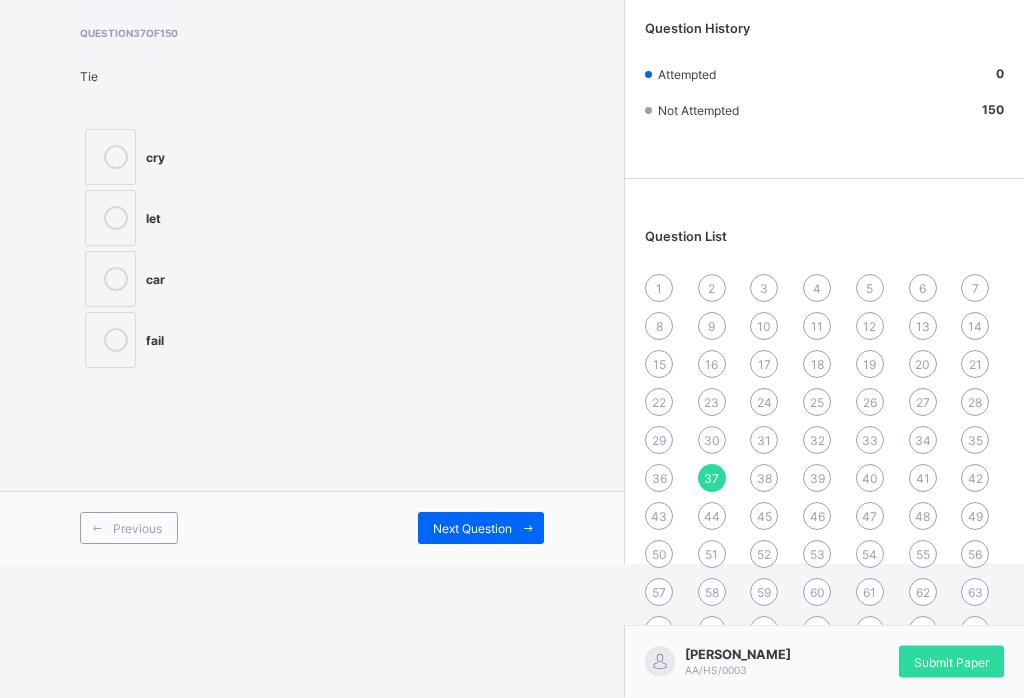 click on "Next Question" at bounding box center [481, 529] 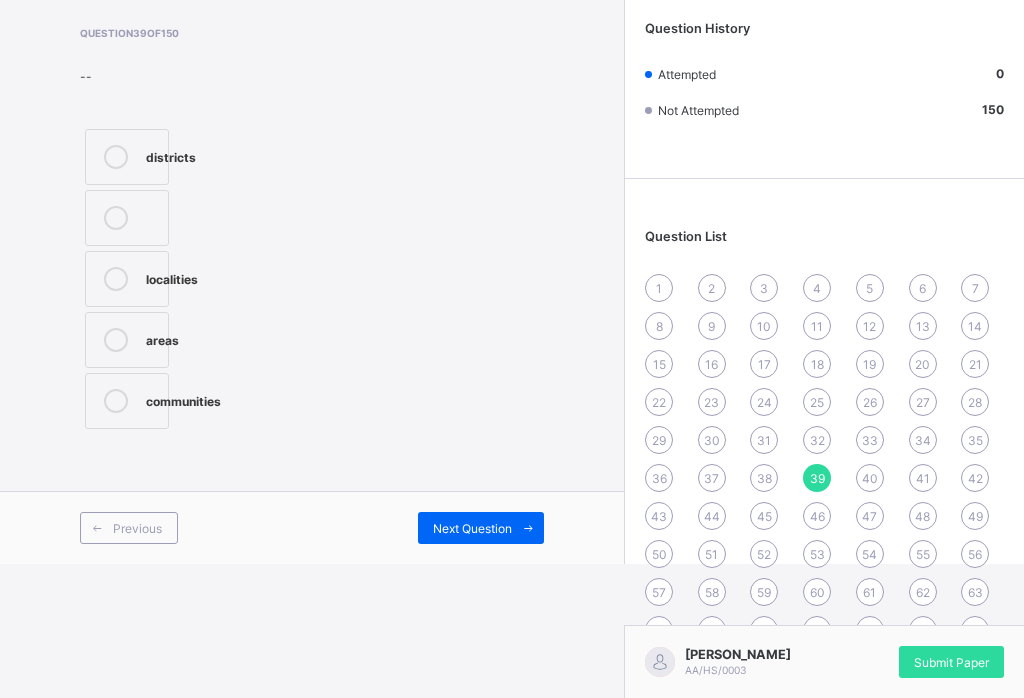 click on "Next Question" at bounding box center (472, 528) 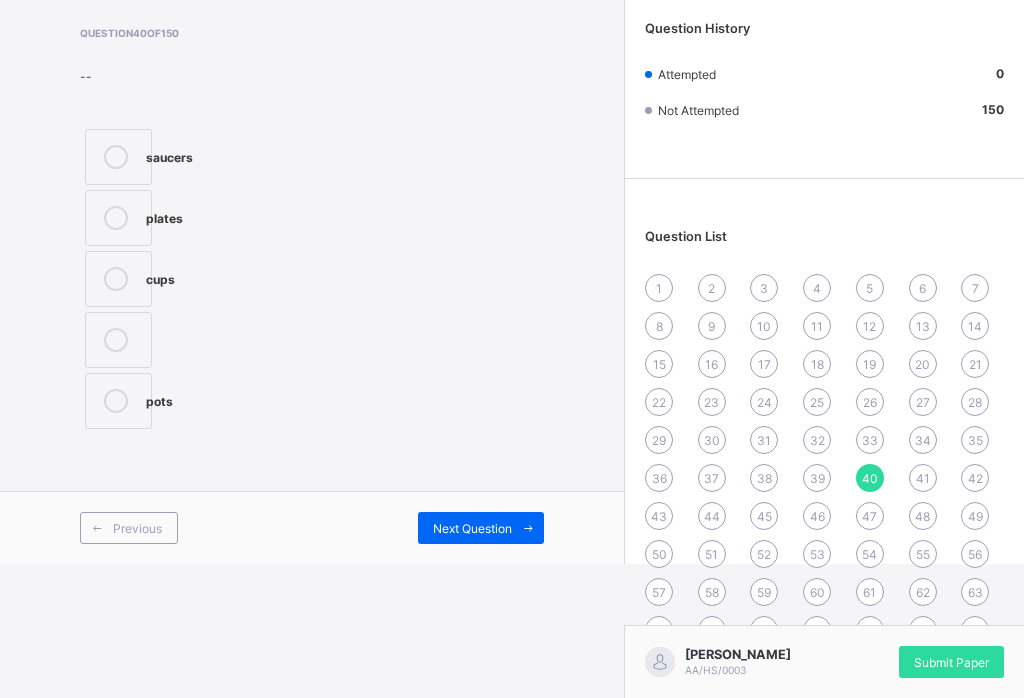 click on "Next Question" at bounding box center [472, 528] 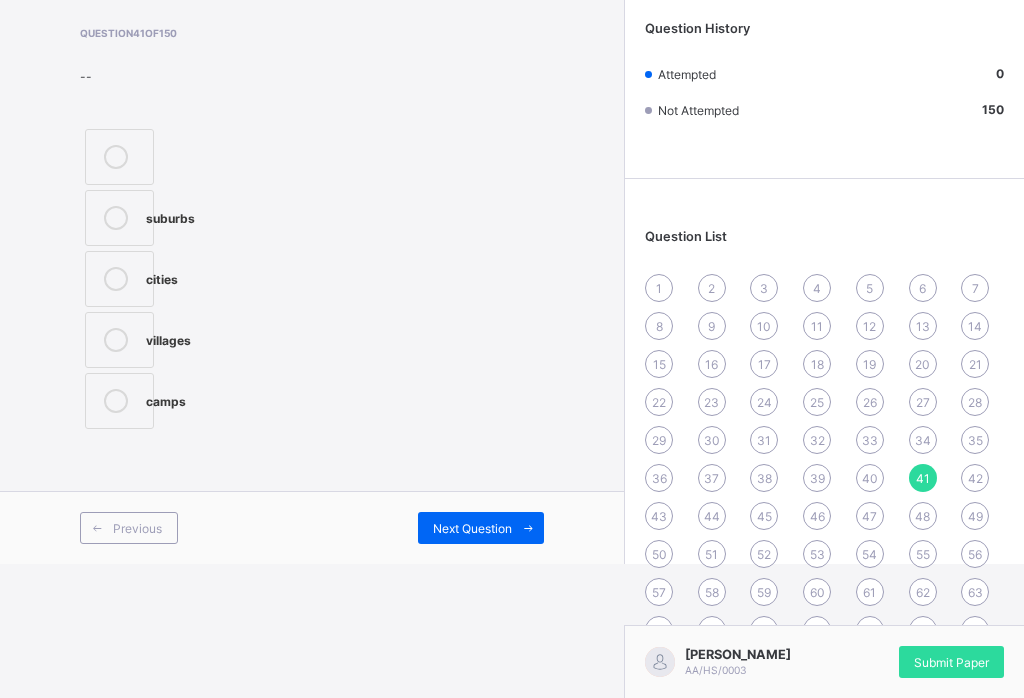 click on "Next Question" at bounding box center (472, 528) 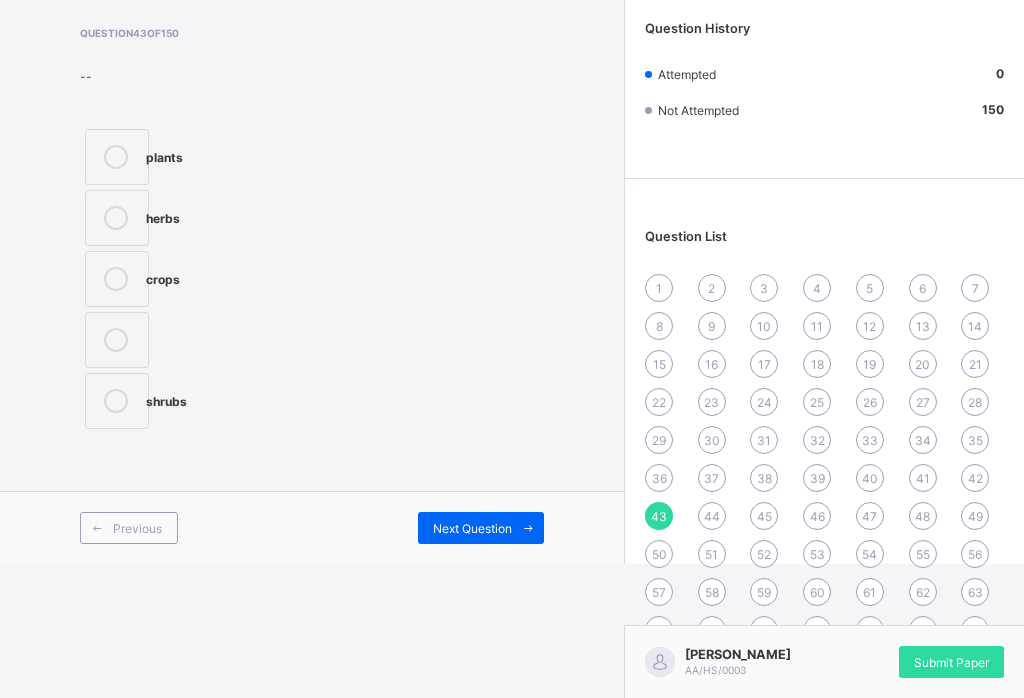 click on "Next Question" at bounding box center (472, 528) 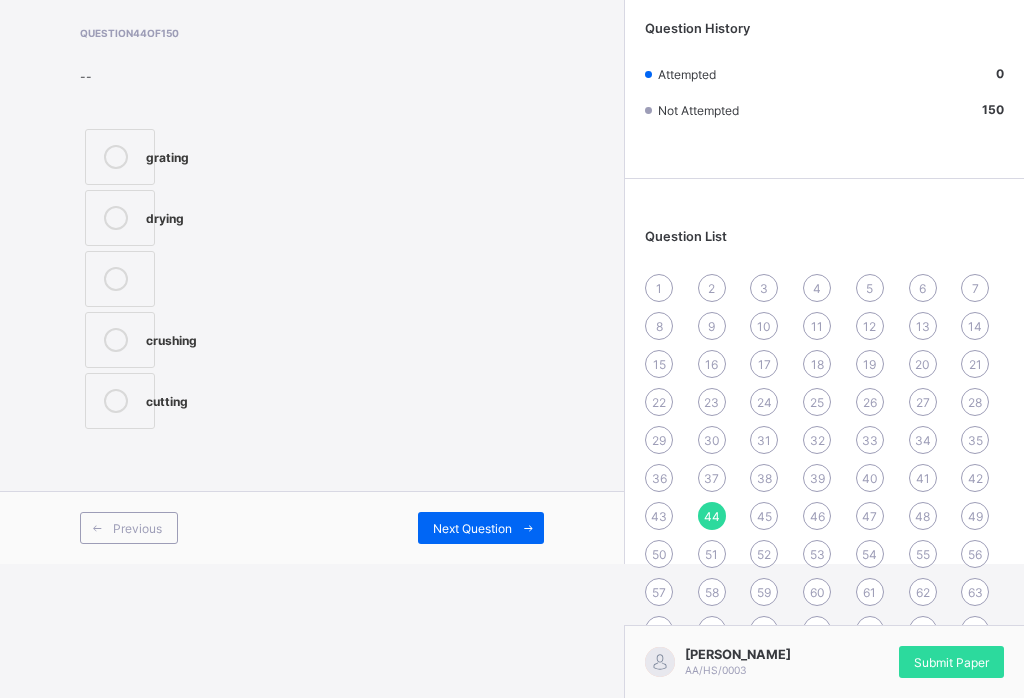 click on "Next Question" at bounding box center (472, 528) 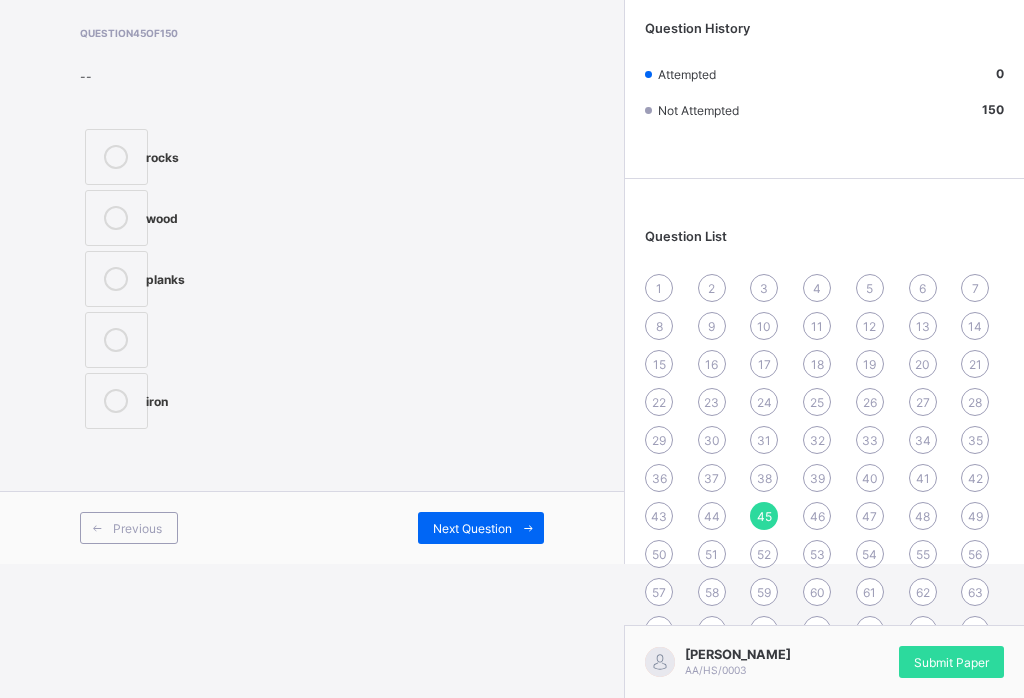 click on "Next Question" at bounding box center (472, 528) 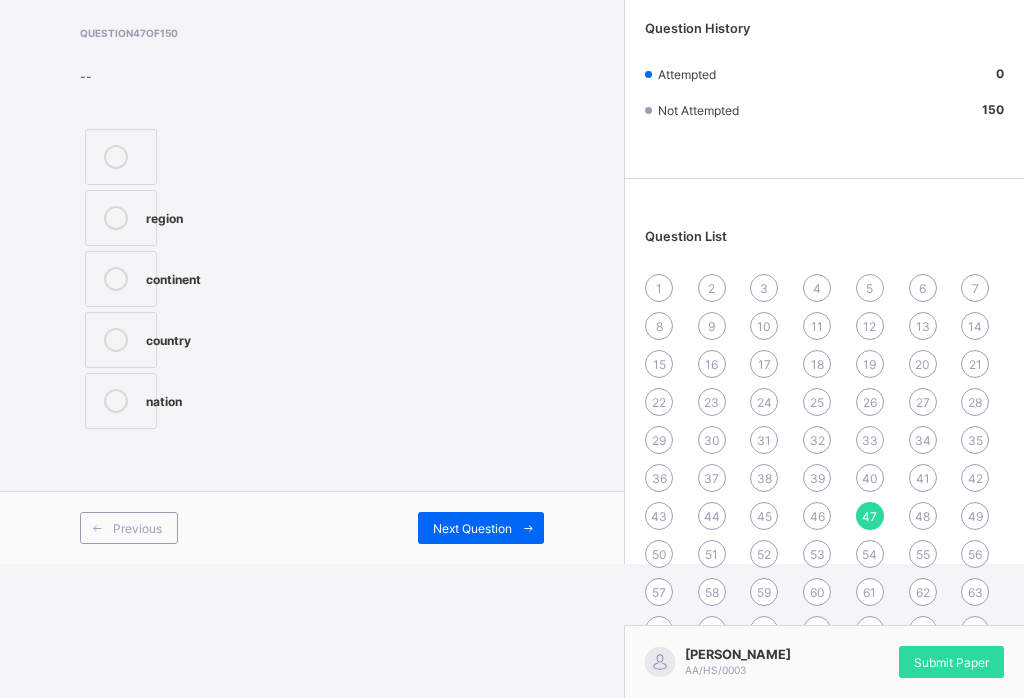 click on "Previous Next Question" at bounding box center [312, 527] 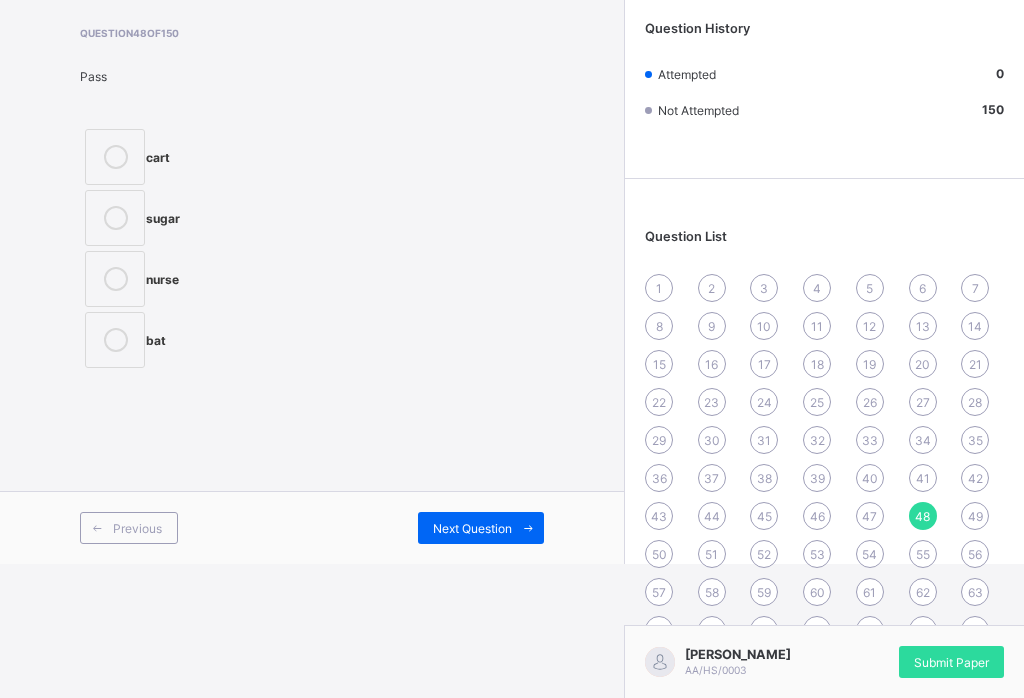 click on "Next Question" at bounding box center [472, 528] 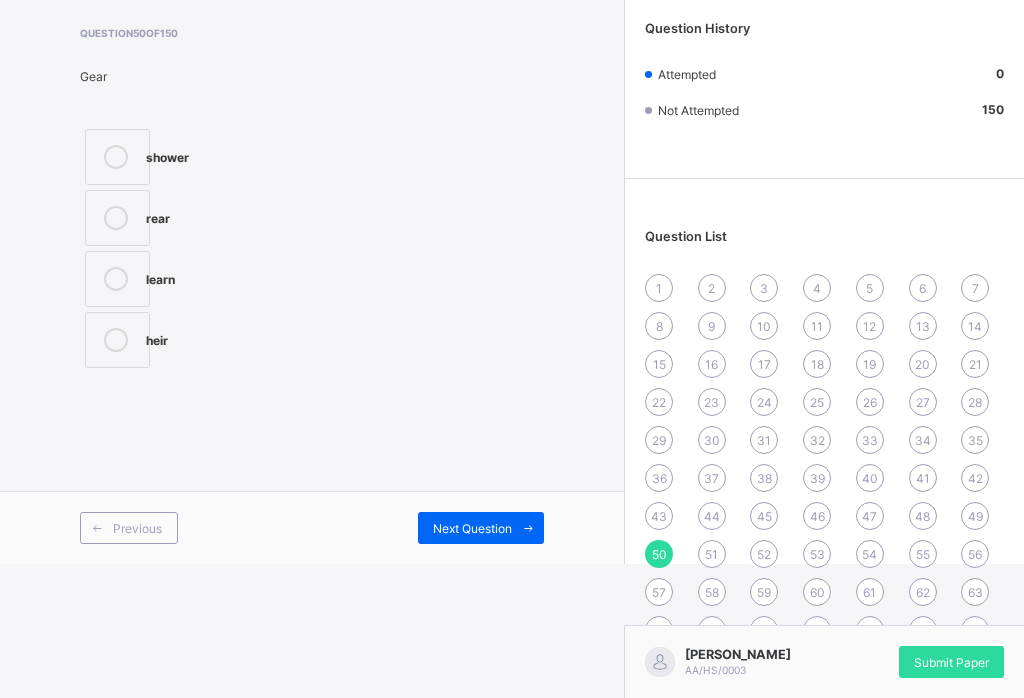 click on "Next Question" at bounding box center [472, 528] 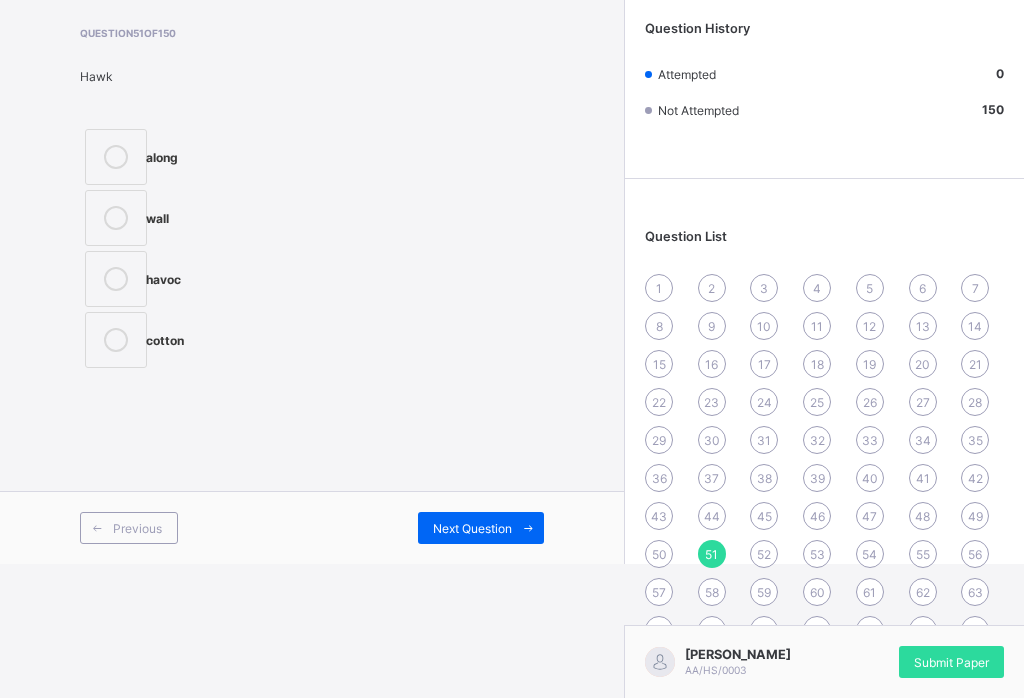 click on "Next Question" at bounding box center (472, 528) 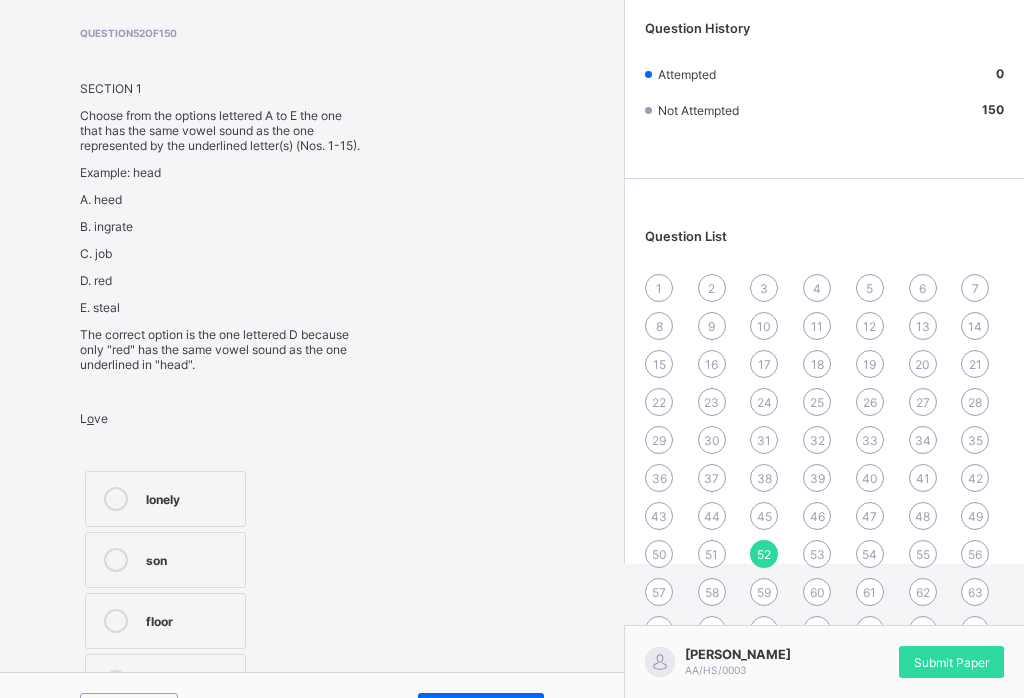 click on "Question  52  of  150 SECTION 1 Choose from the options lettered A to E the one that has the same vowel sound as the one represented by the underlined letter(s) (Nos. 1-15). Example: head A. [PERSON_NAME] ingrate C. job D. red E. steal The correct option is the one lettered D because only "red" has the same vowel sound as the one underlined in "head". L o ve lonely son floor boil" at bounding box center (312, 371) 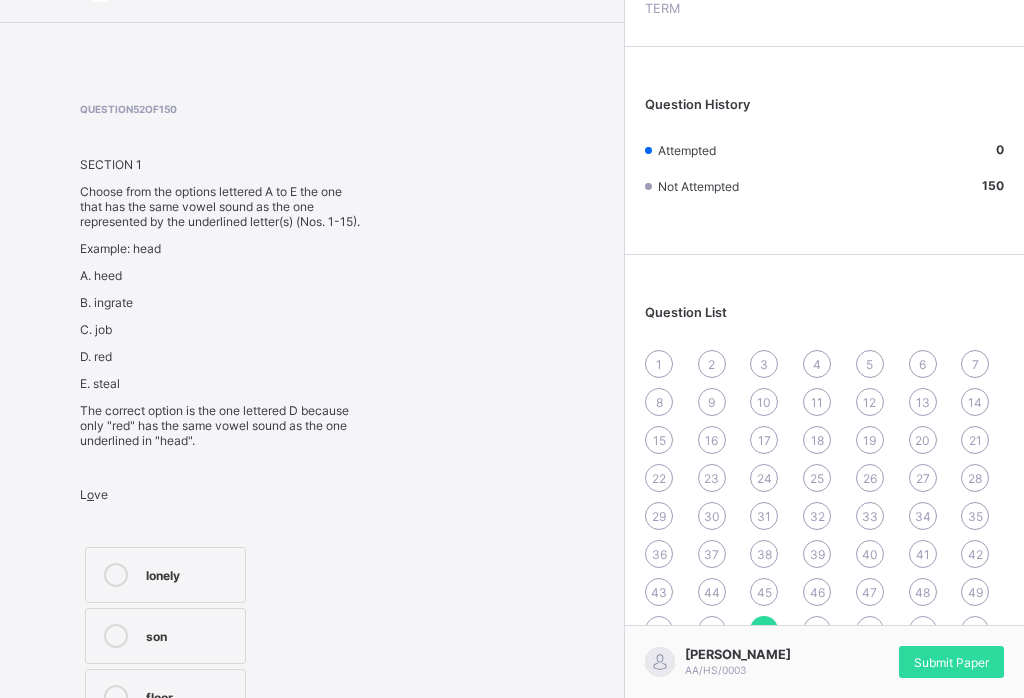scroll, scrollTop: 57, scrollLeft: 0, axis: vertical 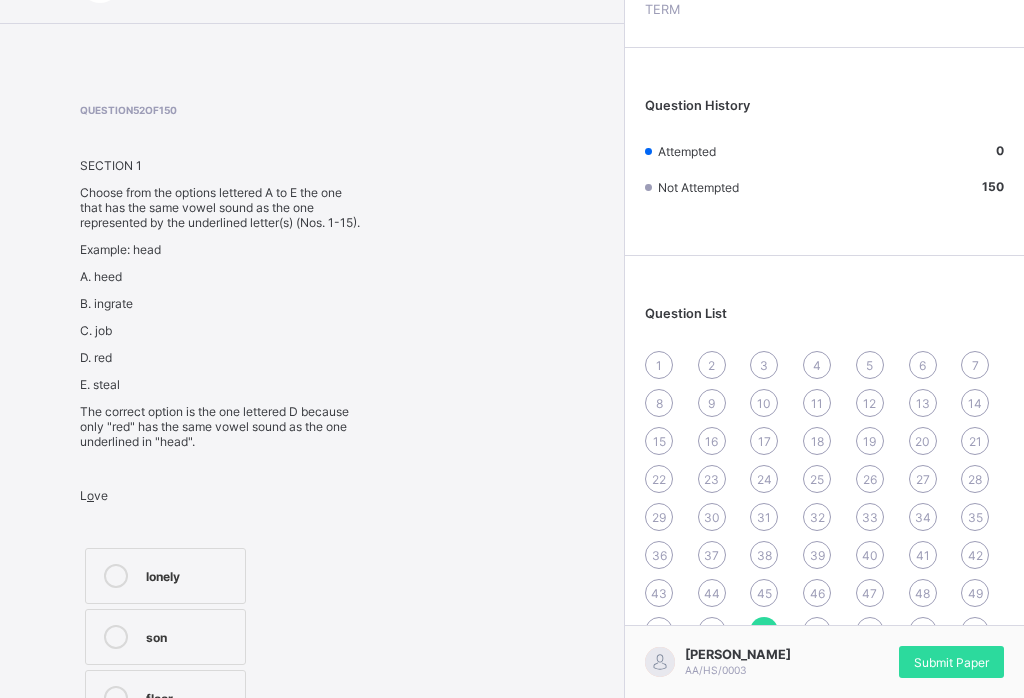 click on "1" at bounding box center [659, 365] 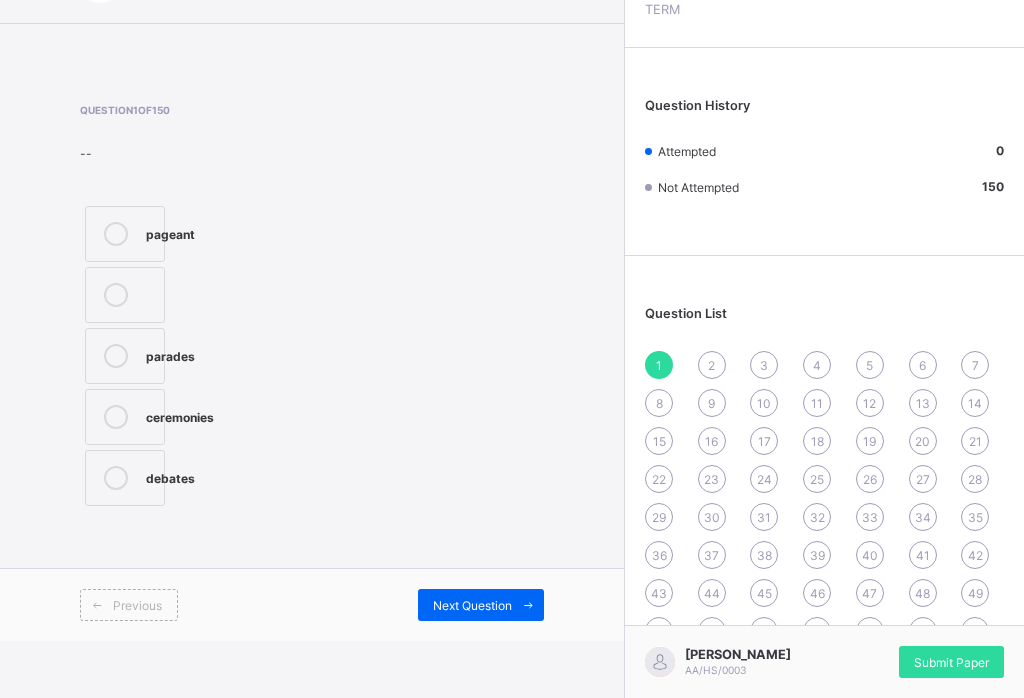 click on "16" at bounding box center (711, 441) 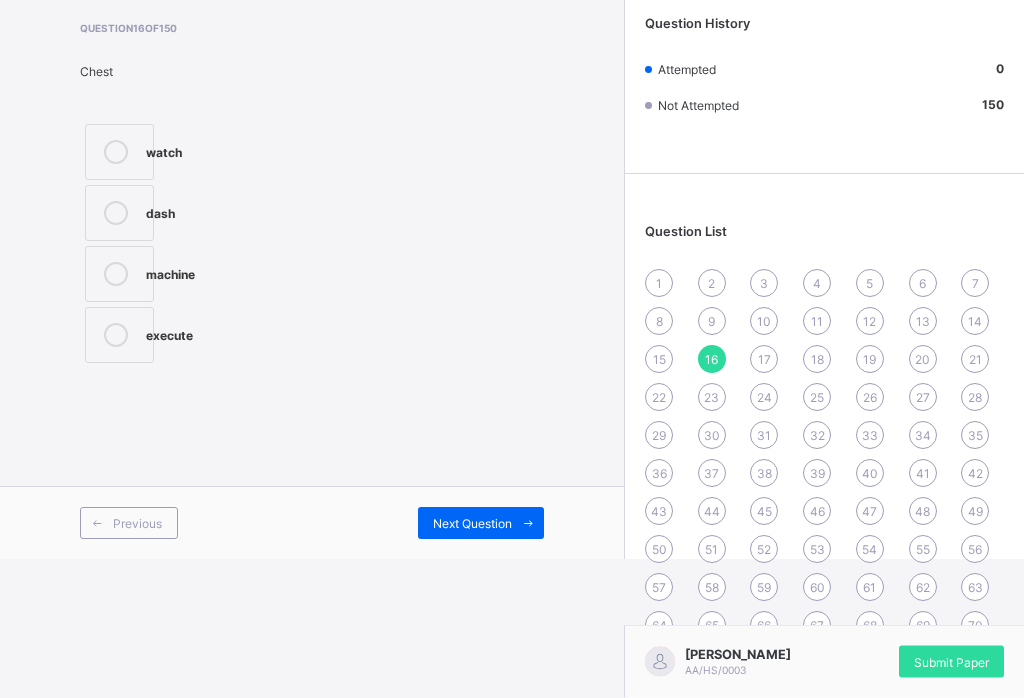 scroll, scrollTop: 139, scrollLeft: 0, axis: vertical 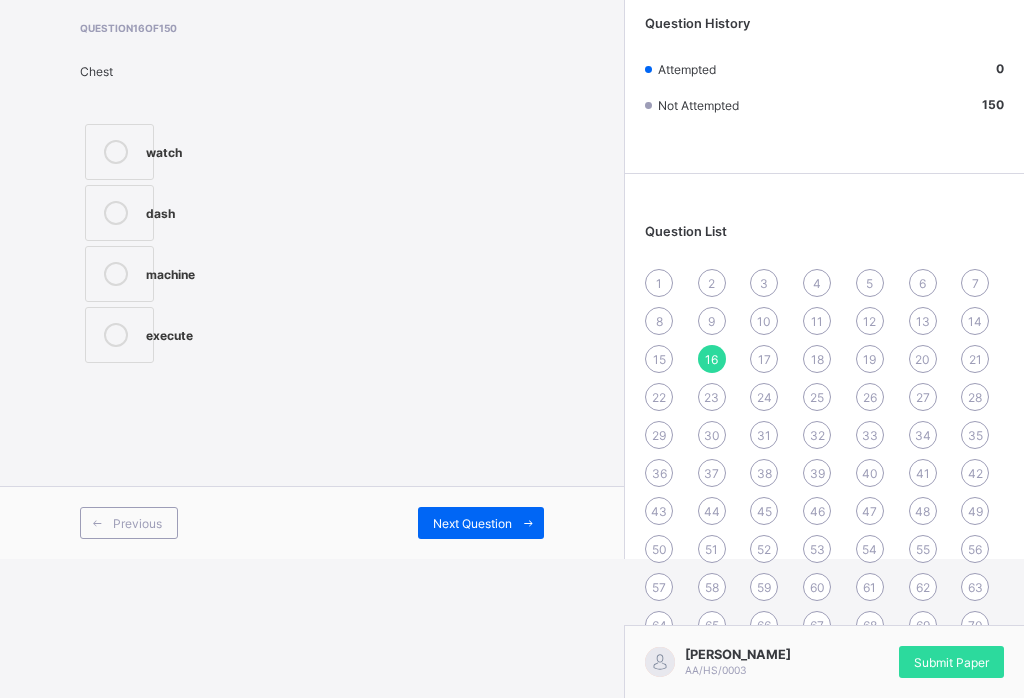 click on "60" at bounding box center [817, 587] 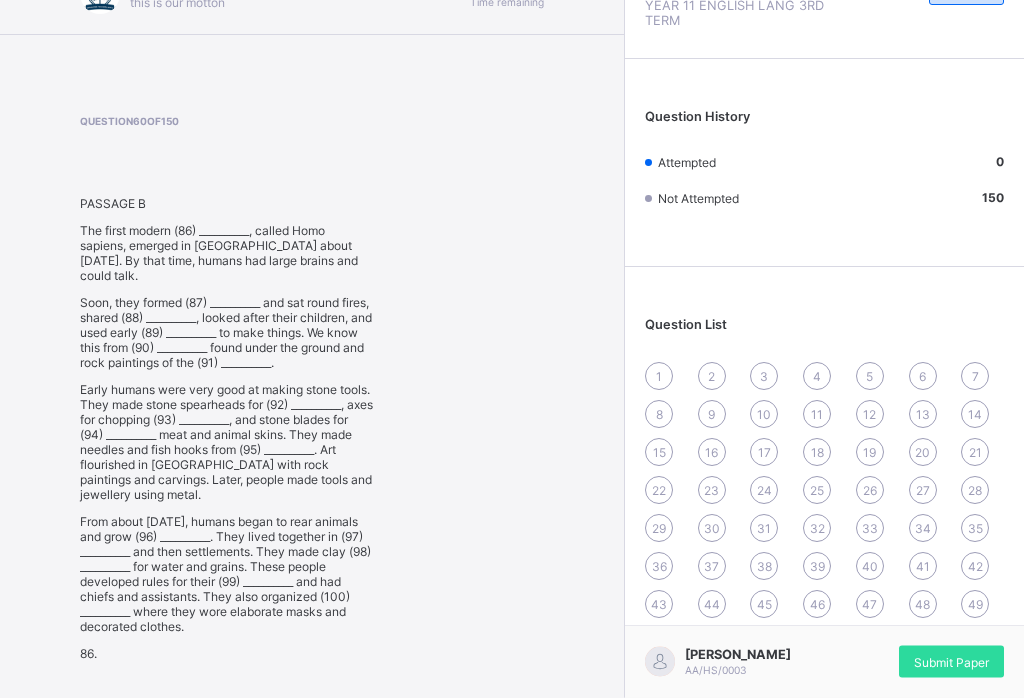 scroll, scrollTop: 46, scrollLeft: 0, axis: vertical 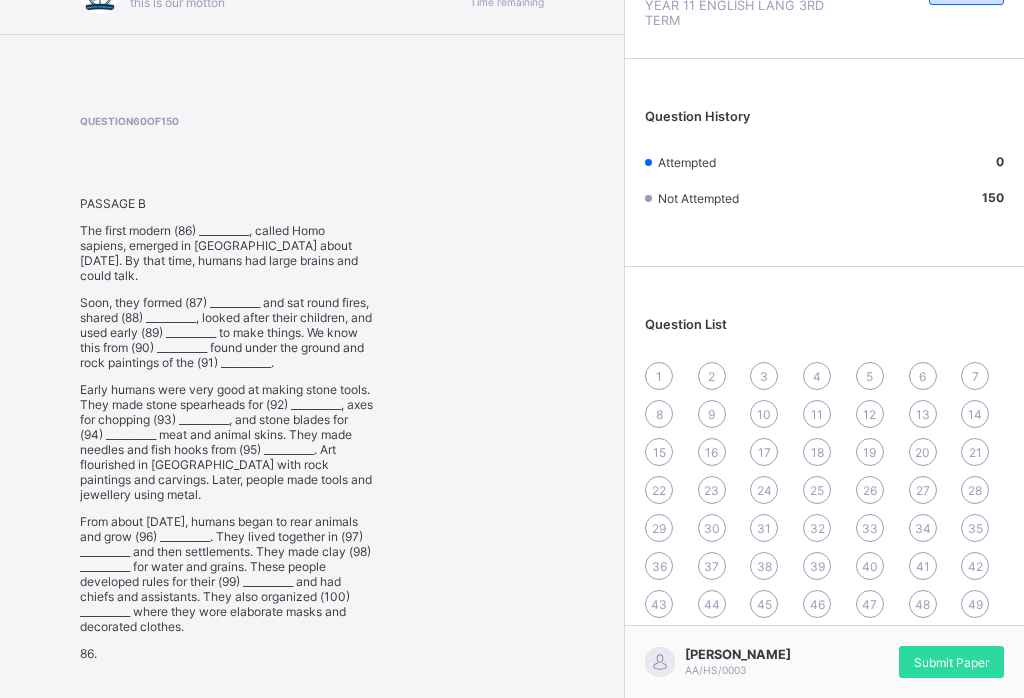 click on "1" at bounding box center (659, 376) 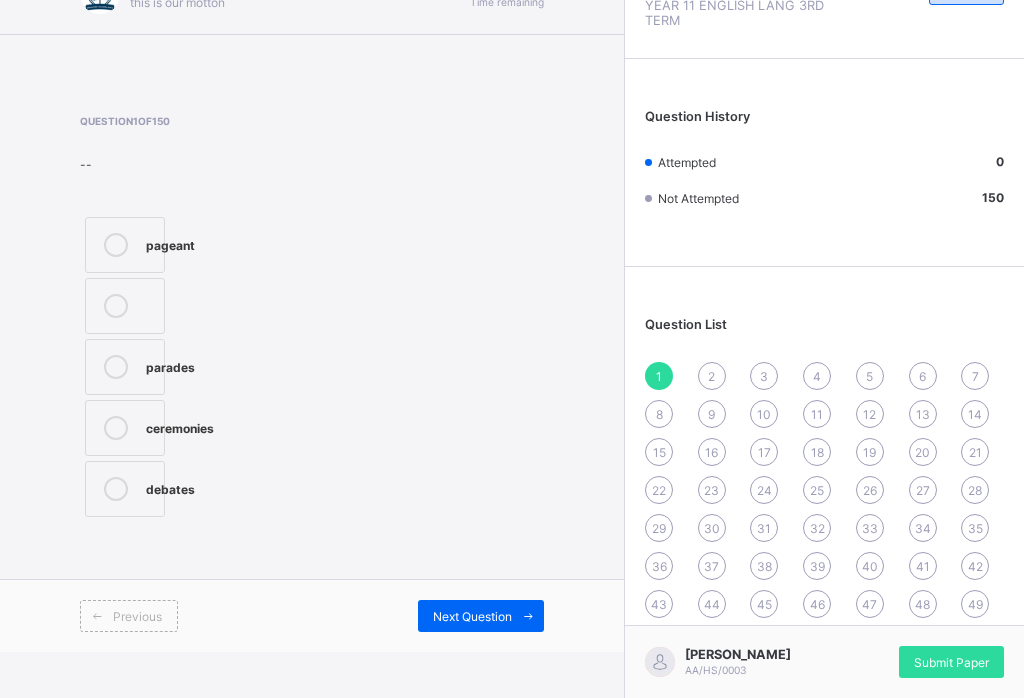 click on "2" at bounding box center (712, 376) 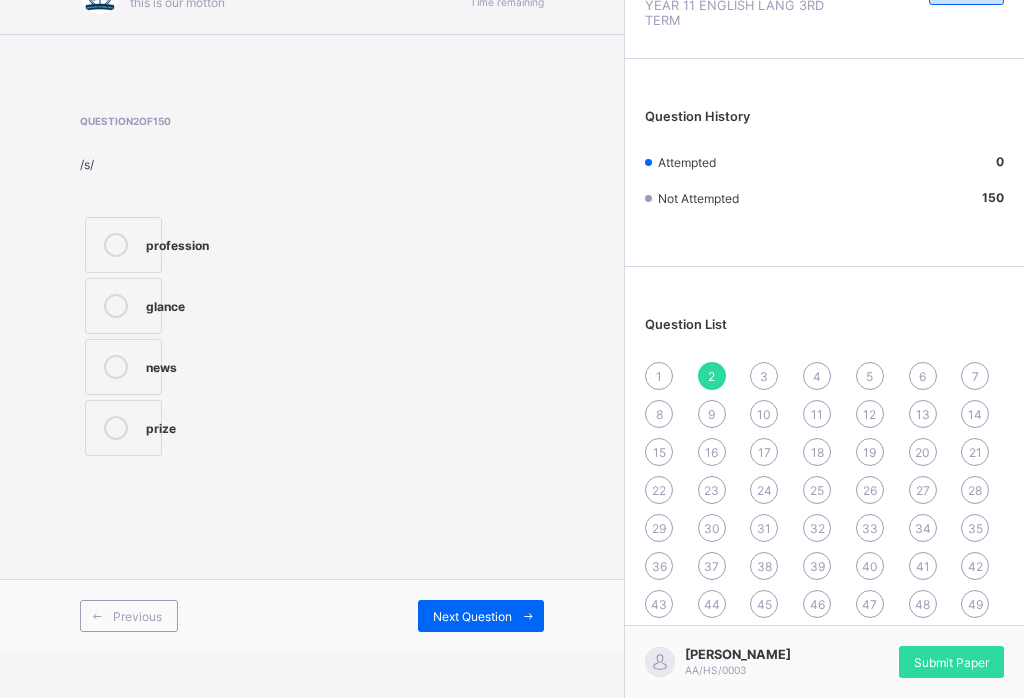 click on "Question List 1 2 3 4 5 6 7 8 9 10 11 12 13 14 15 16 17 18 19 20 21 22 23 24 25 26 27 28 29 30 31 32 33 34 35 36 37 38 39 40 41 42 43 44 45 46 47 48 49 50 51 52 53 54 55 56 57 58 59 60 61 62 63 64 65 66 67 68 69 70 71 72 73 74 75 76 77 78 79 80 81 82 83 84 85 86 87 88 89 90 91 92 93 94 95 96 97 98 99 100 101 102 103 104 105 106 107 108 109 110 111 112 113 114 115 116 117 118 119 120 121 122 123 124 125 126 127 128 129 130 131 132 133 134 135 136 137 138 139 140 141 142 143 144 145 146 147 148 149 150" at bounding box center (824, 742) 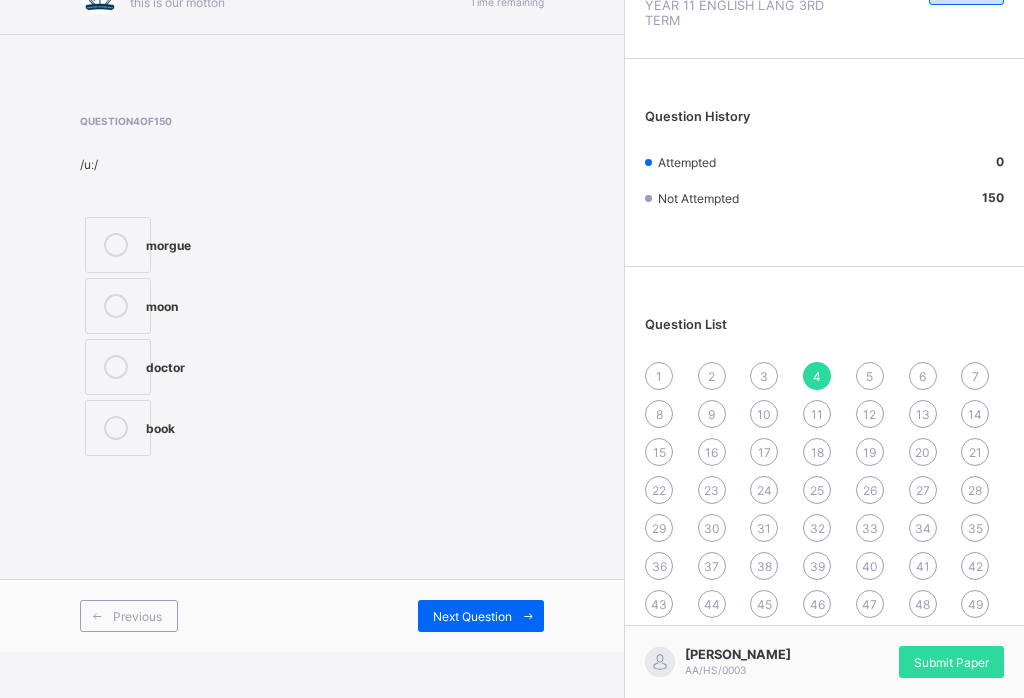 click on "1 2 3 4 5 6 7 8 9 10 11 12 13 14 15 16 17 18 19 20 21 22 23 24 25 26 27 28 29 30 31 32 33 34 35 36 37 38 39 40 41 42 43 44 45 46 47 48 49 50 51 52 53 54 55 56 57 58 59 60 61 62 63 64 65 66 67 68 69 70 71 72 73 74 75 76 77 78 79 80 81 82 83 84 85 86 87 88 89 90 91 92 93 94 95 96 97 98 99 100 101 102 103 104 105 106 107 108 109 110 111 112 113 114 115 116 117 118 119 120 121 122 123 124 125 126 127 128 129 130 131 132 133 134 135 136 137 138 139 140 141 142 143 144 145 146 147 148 149 150" at bounding box center [824, 775] 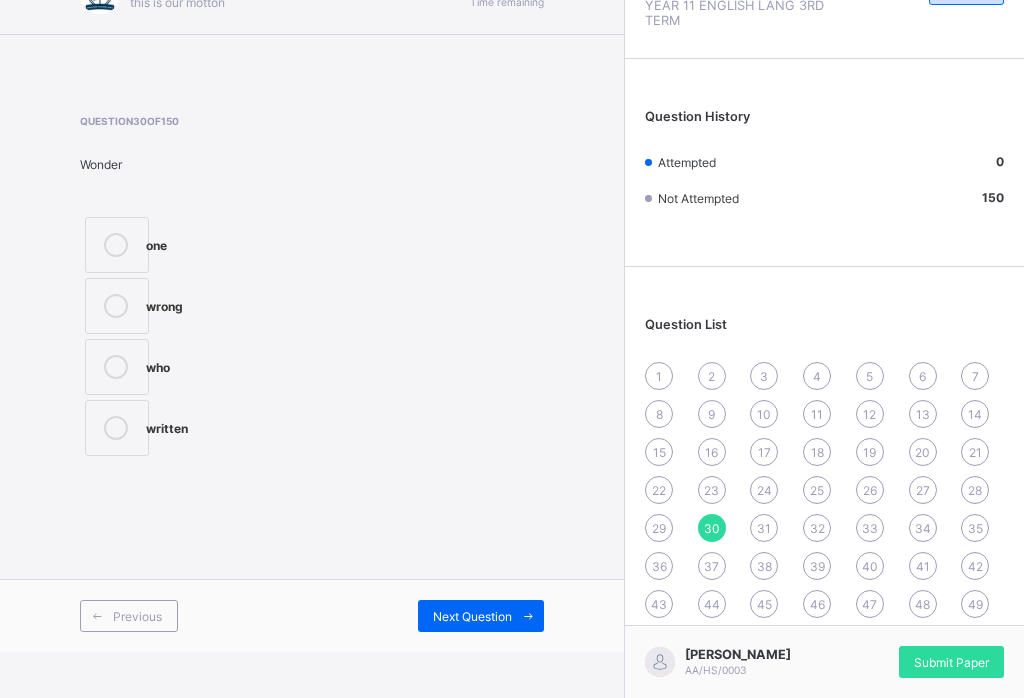 click on "1" at bounding box center [659, 376] 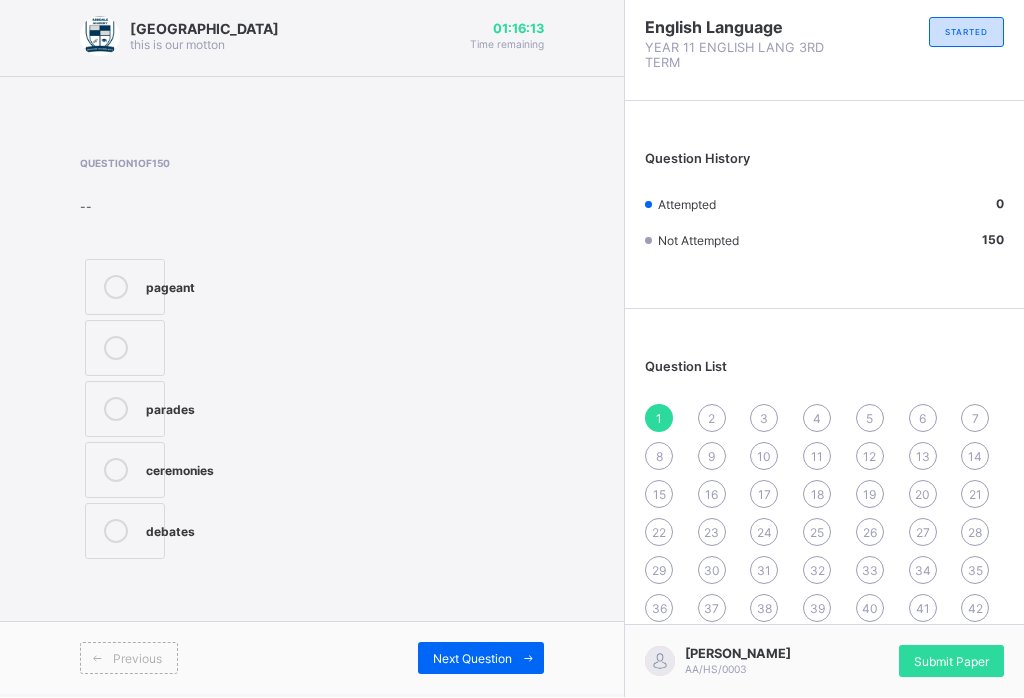 scroll, scrollTop: 0, scrollLeft: 0, axis: both 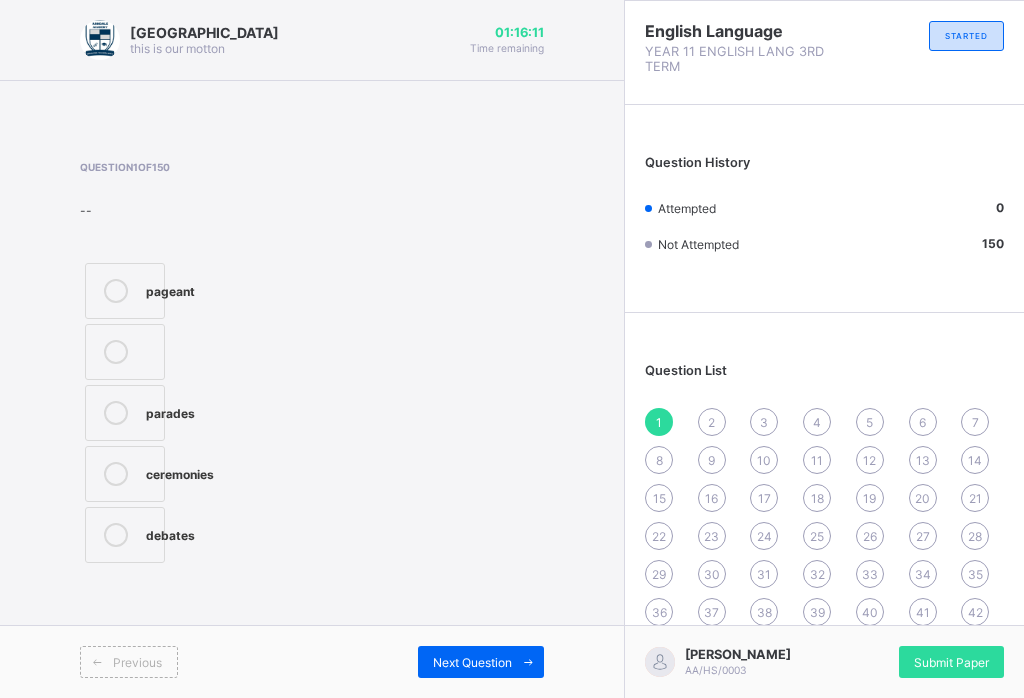 click on "26" at bounding box center [870, 536] 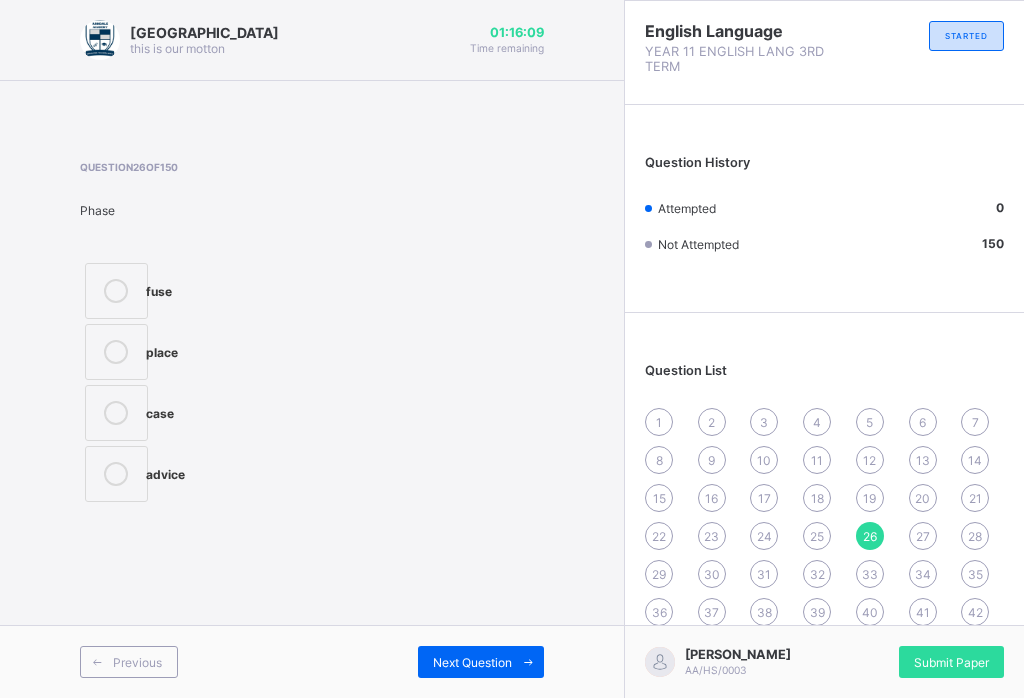 click on "27" at bounding box center (923, 536) 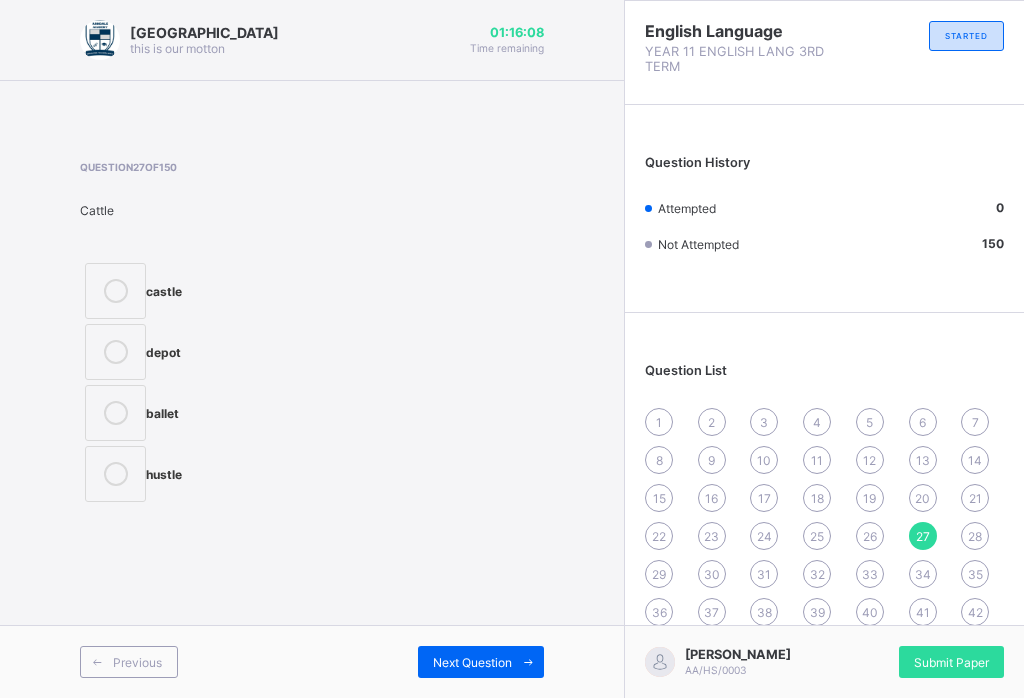 click on "28" at bounding box center [975, 536] 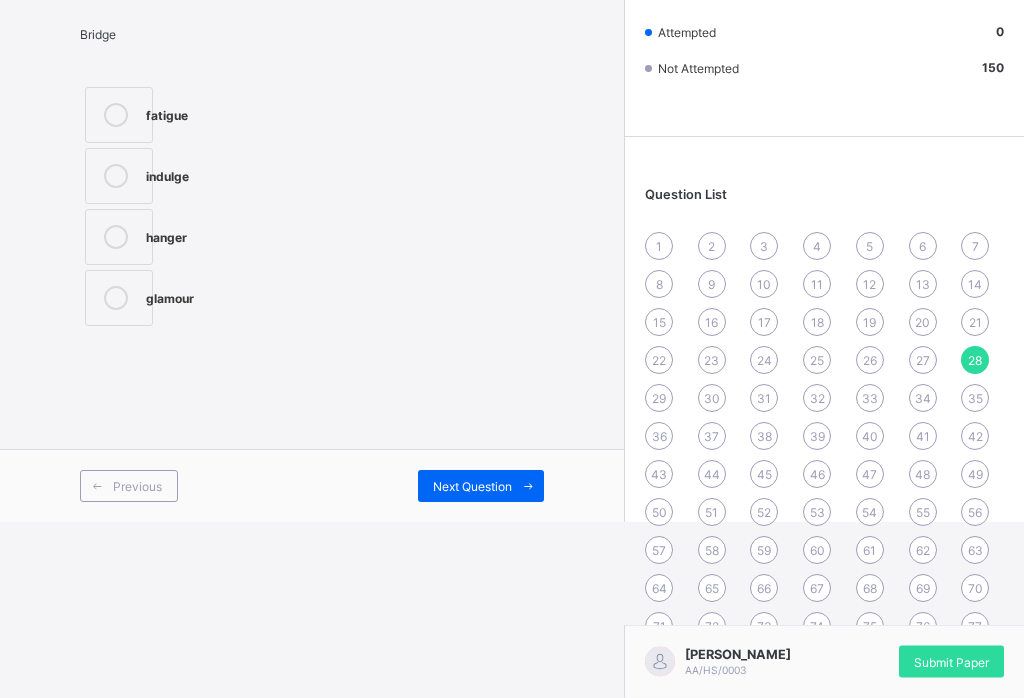 scroll, scrollTop: 176, scrollLeft: 0, axis: vertical 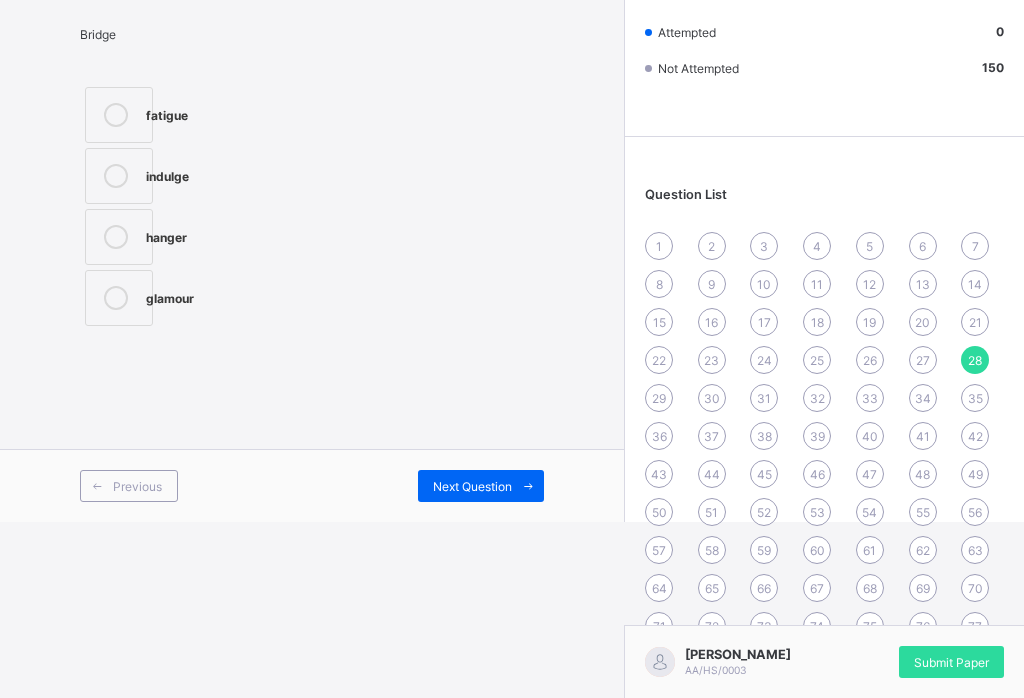 click on "60" at bounding box center (817, 550) 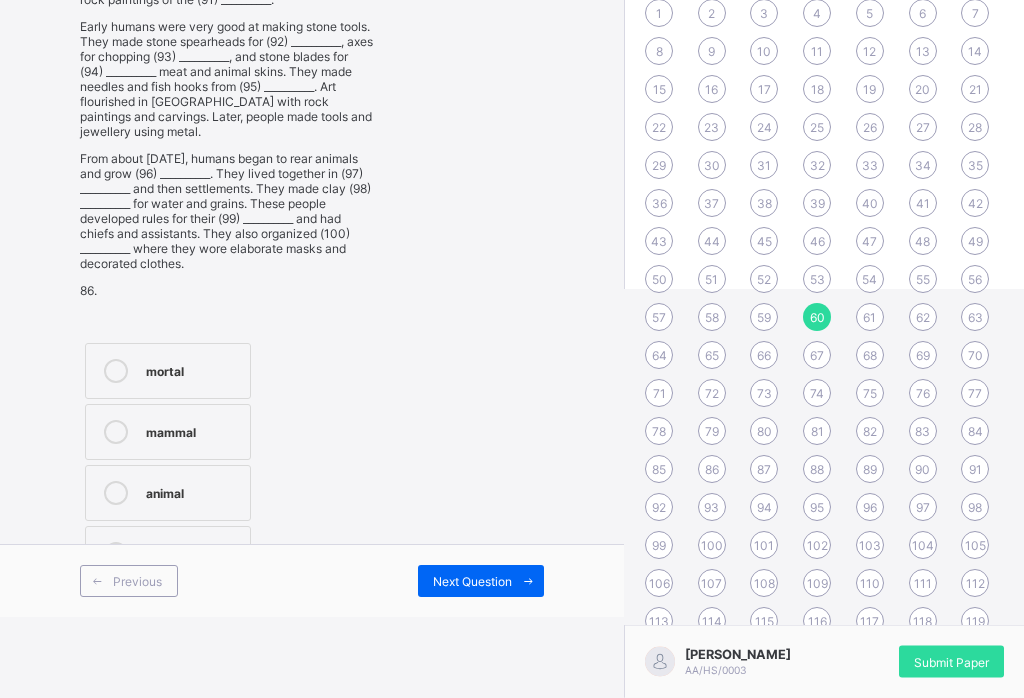scroll, scrollTop: 409, scrollLeft: 0, axis: vertical 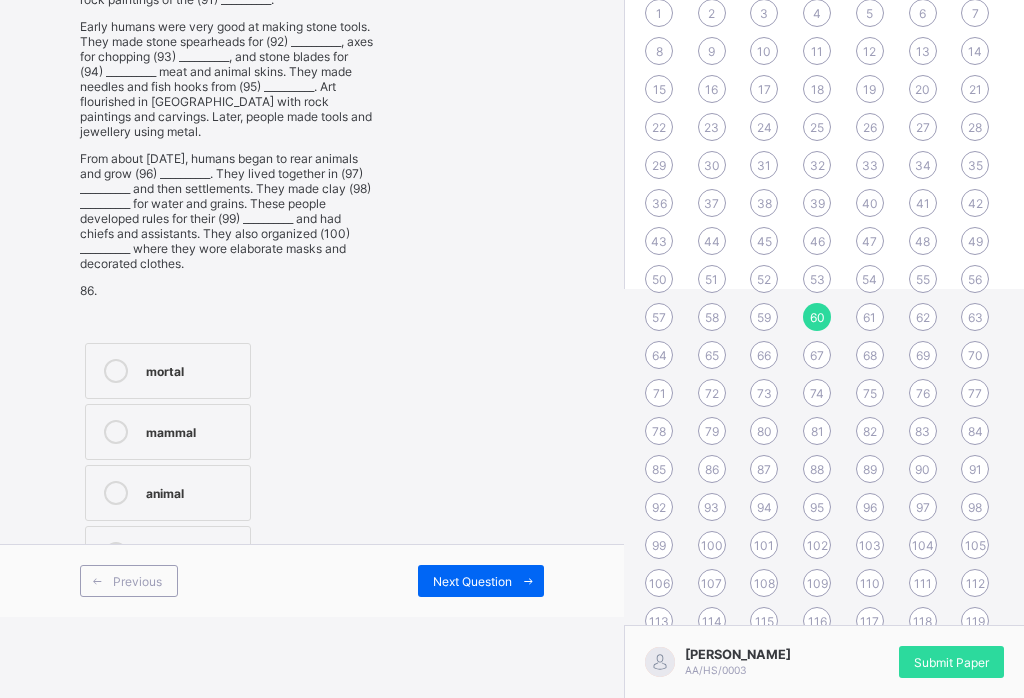 click on "100" at bounding box center (712, 545) 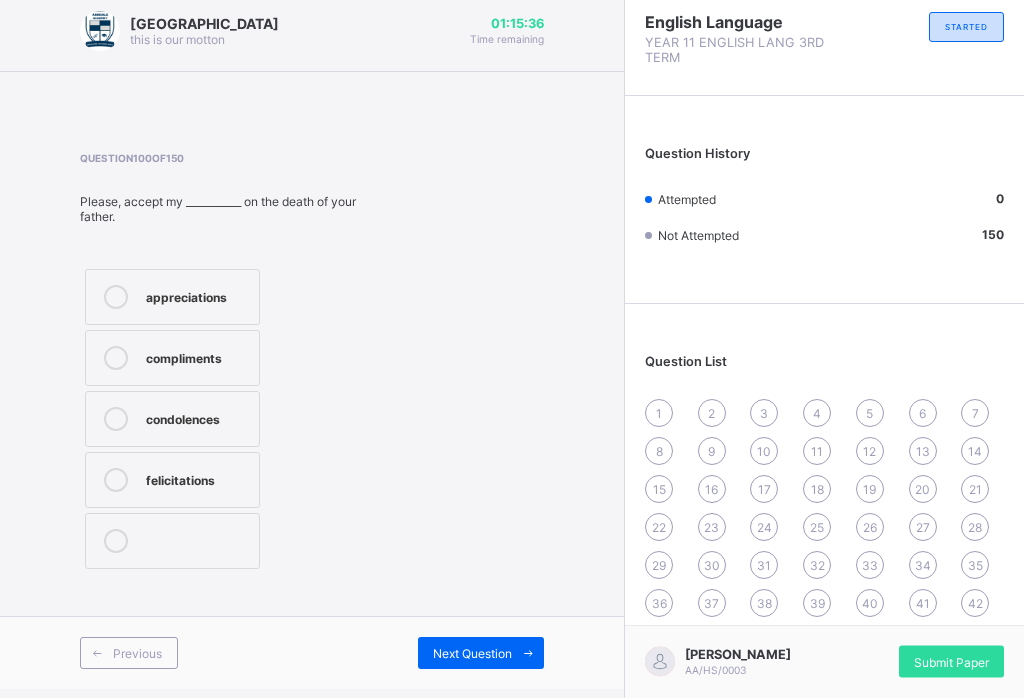 scroll, scrollTop: 9, scrollLeft: 0, axis: vertical 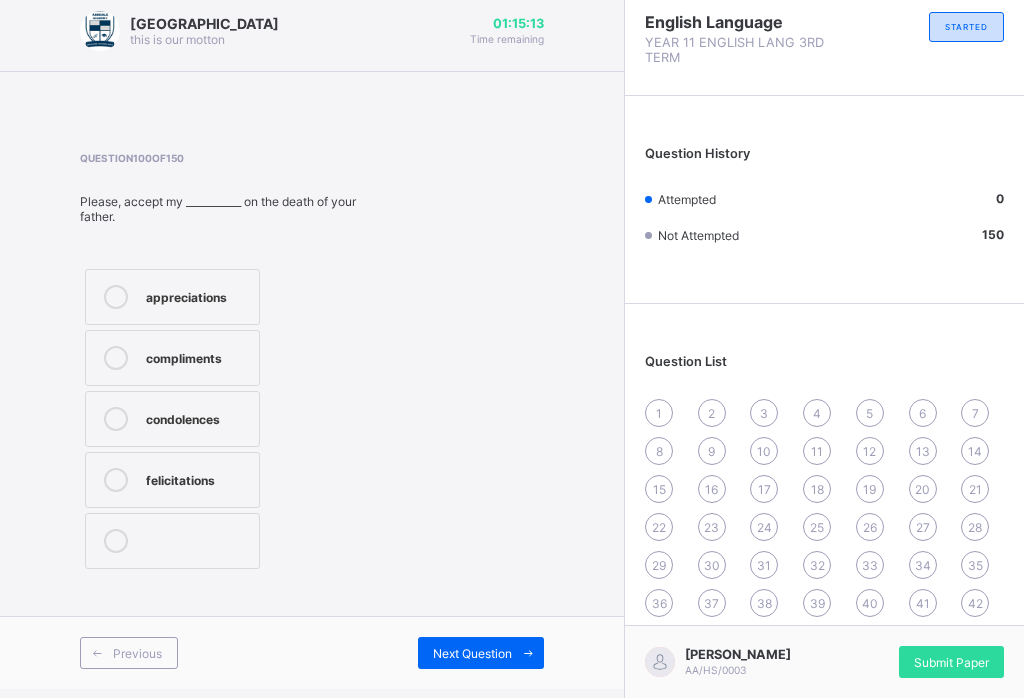 click on "1" at bounding box center [659, 413] 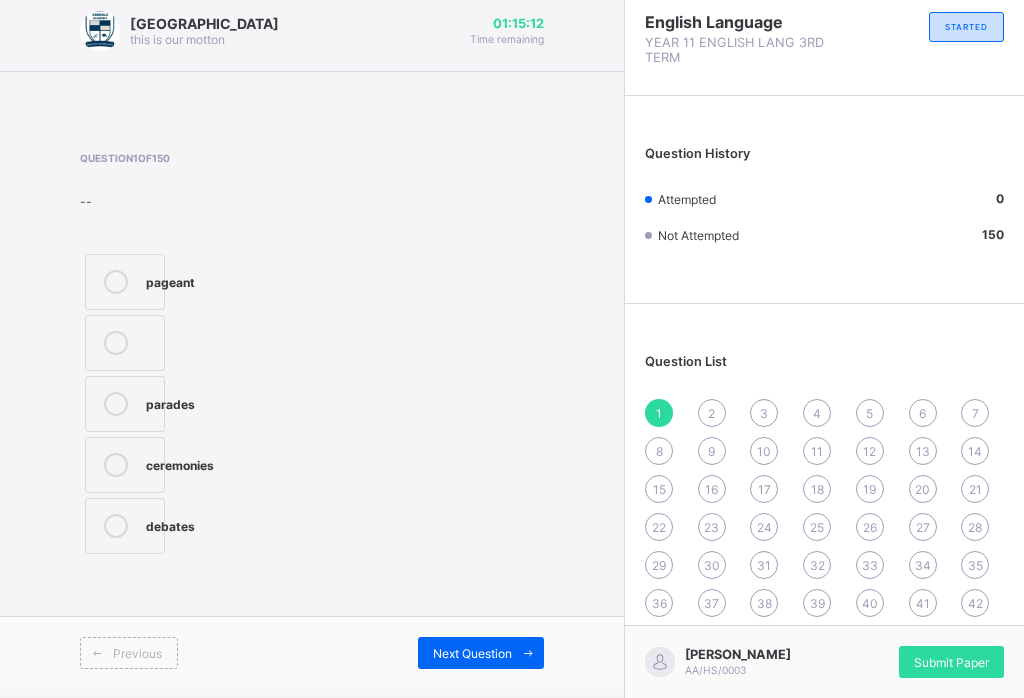 click on "2" at bounding box center [712, 413] 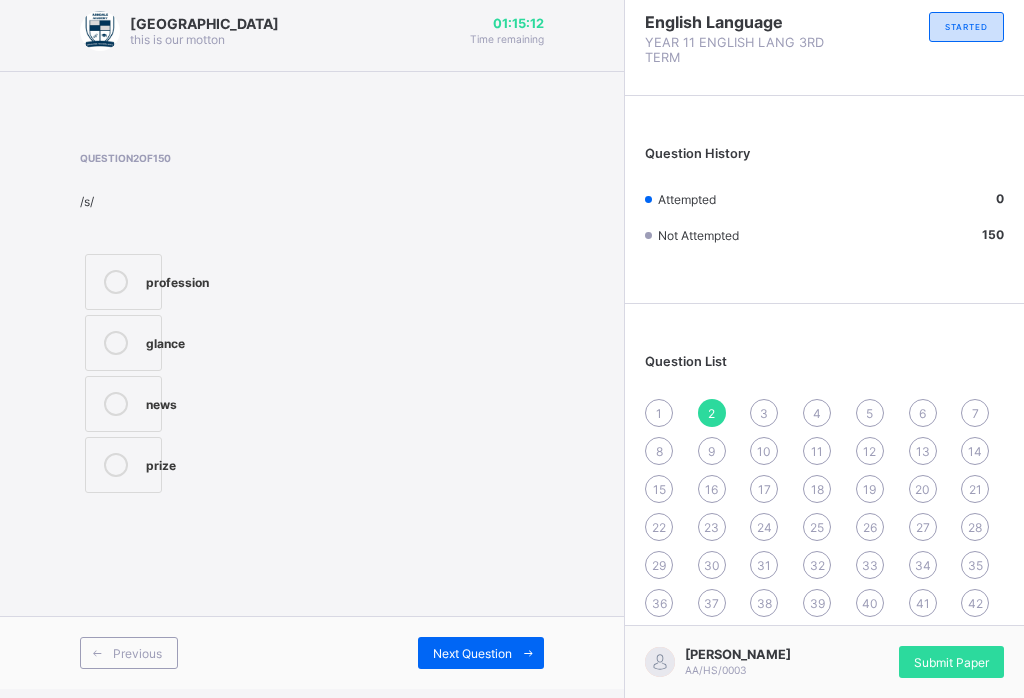 click on "3" at bounding box center (764, 413) 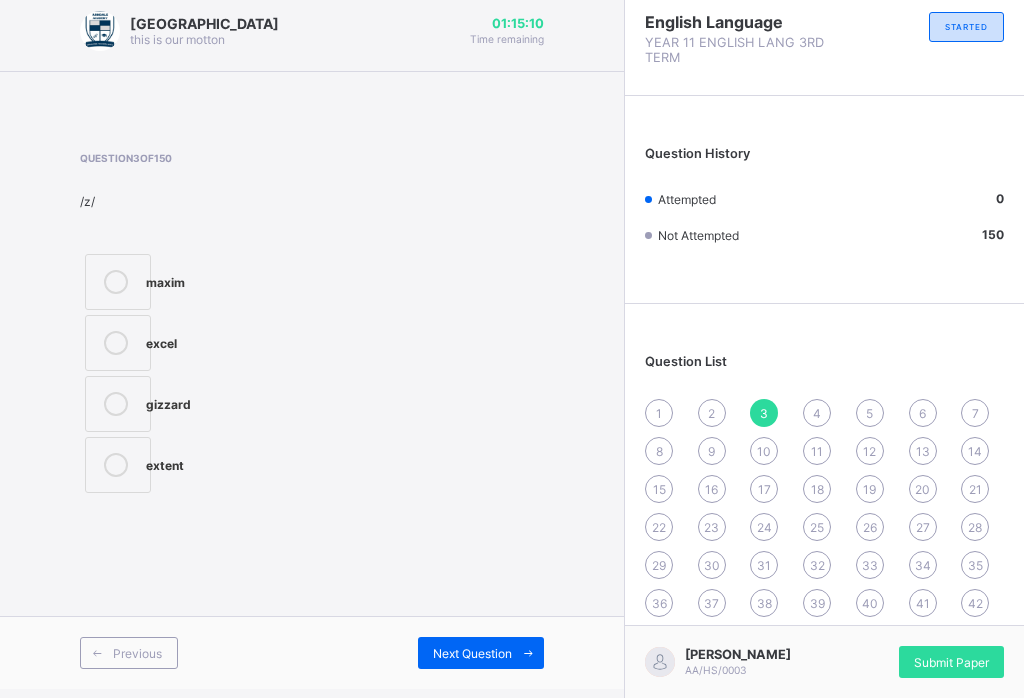 click on "9" at bounding box center (712, 451) 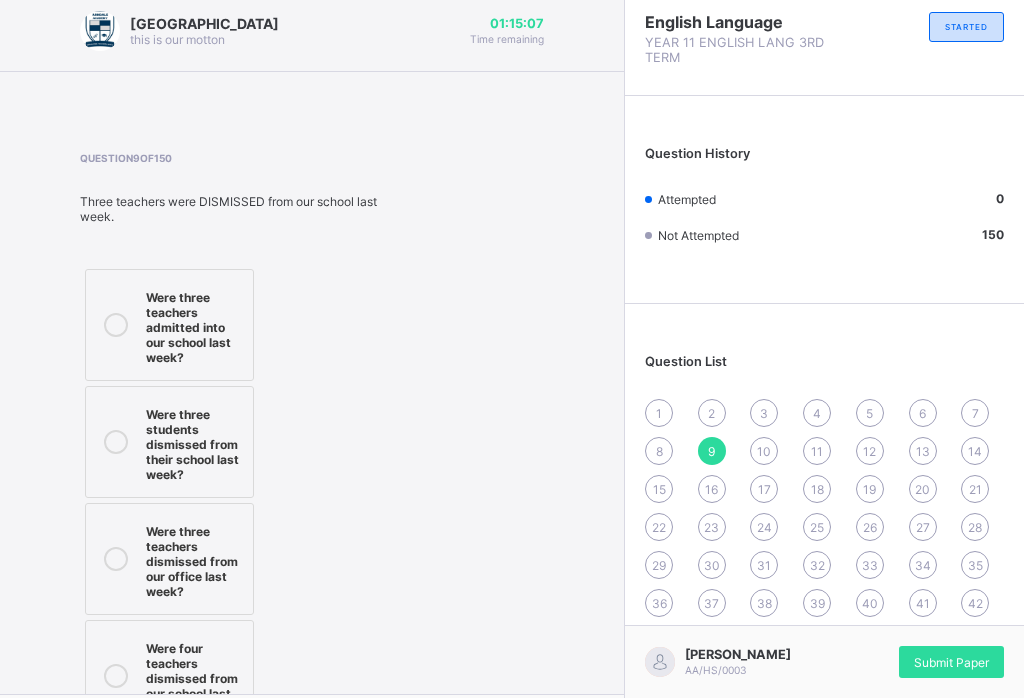 click on "8" at bounding box center [659, 451] 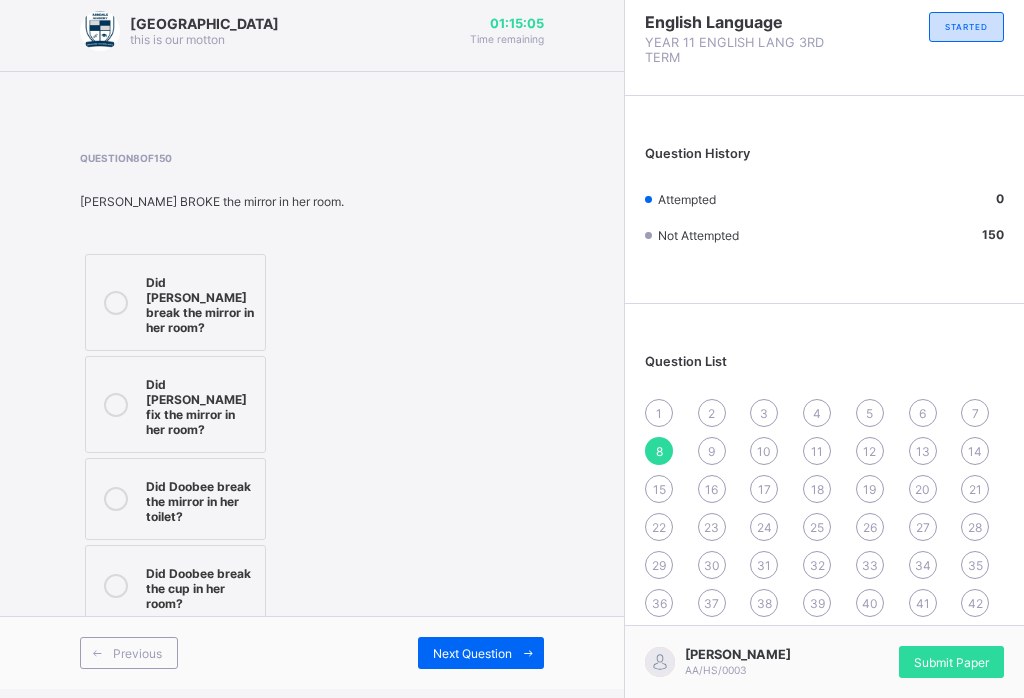 click on "6" at bounding box center (923, 413) 